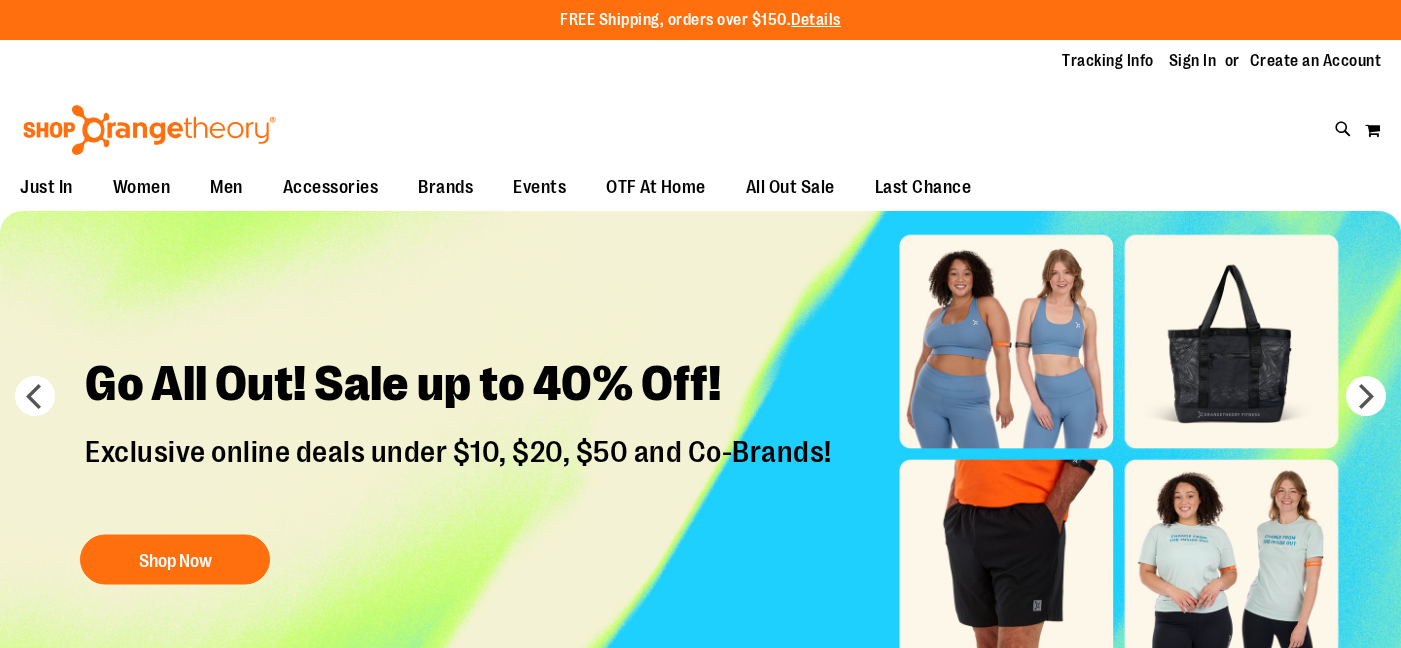 scroll, scrollTop: 0, scrollLeft: 0, axis: both 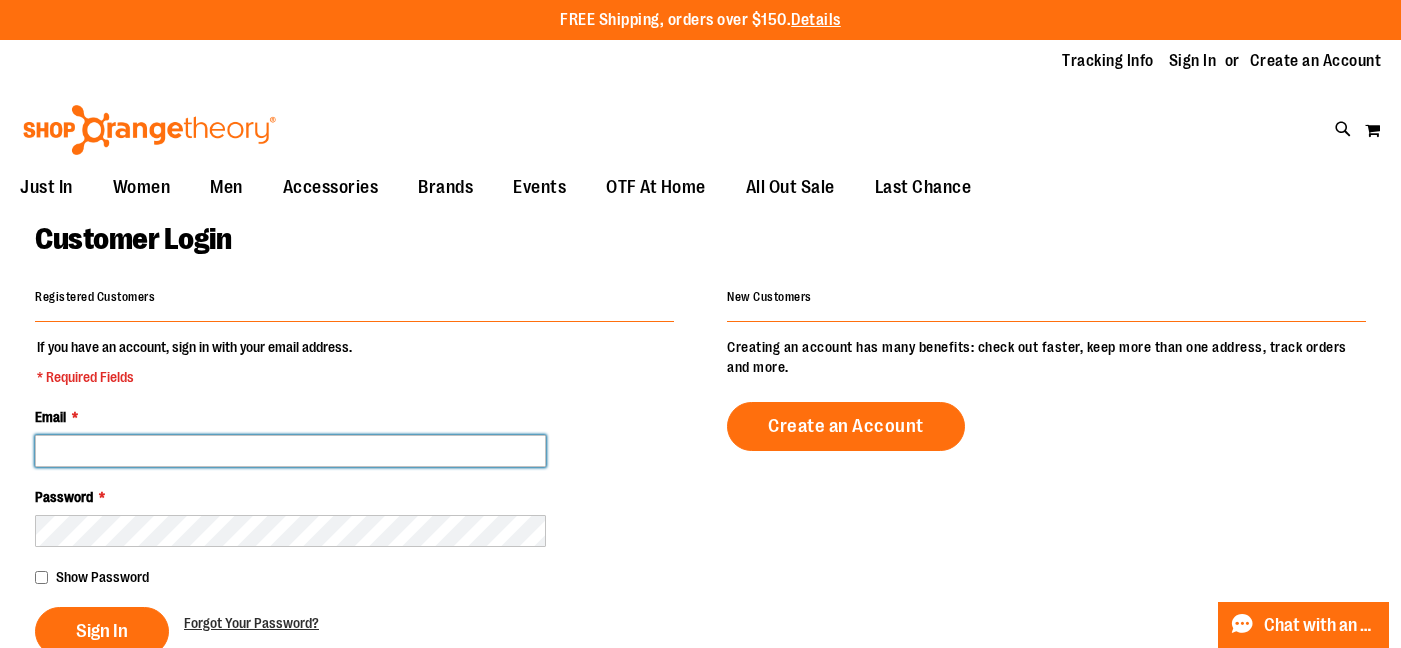 click on "Email *" at bounding box center (290, 451) 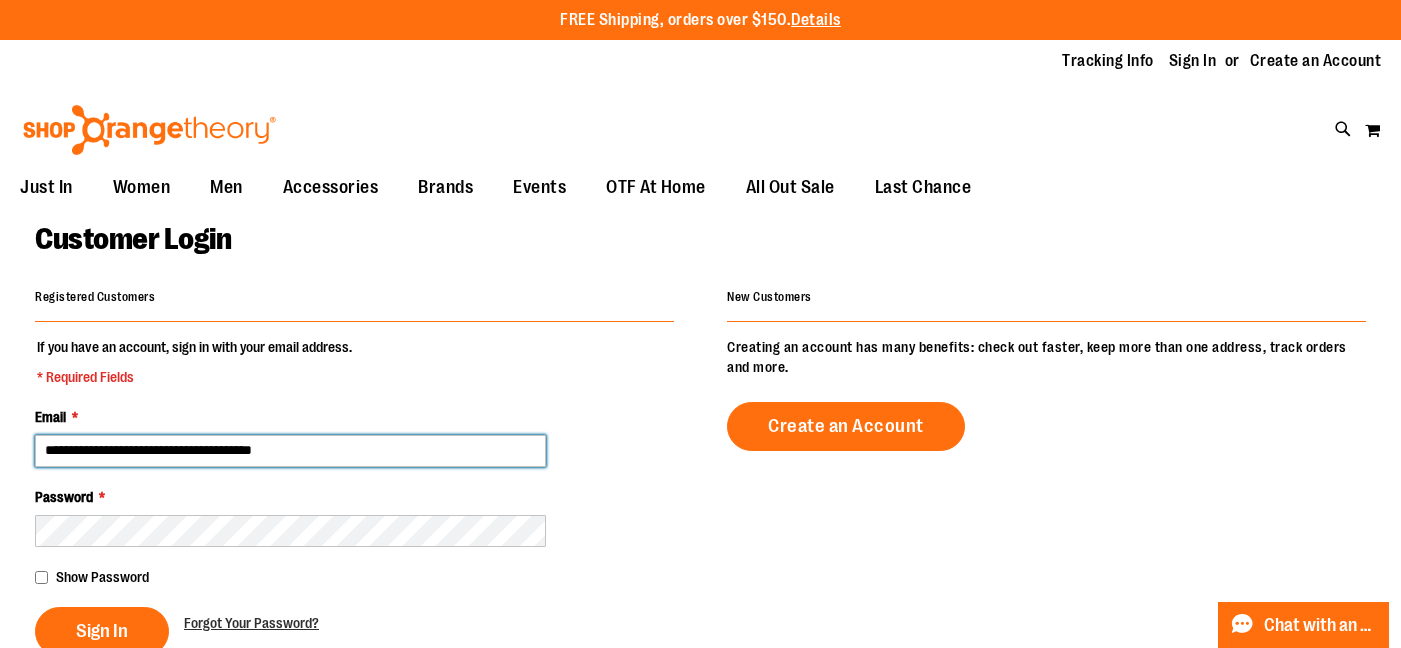 type on "**********" 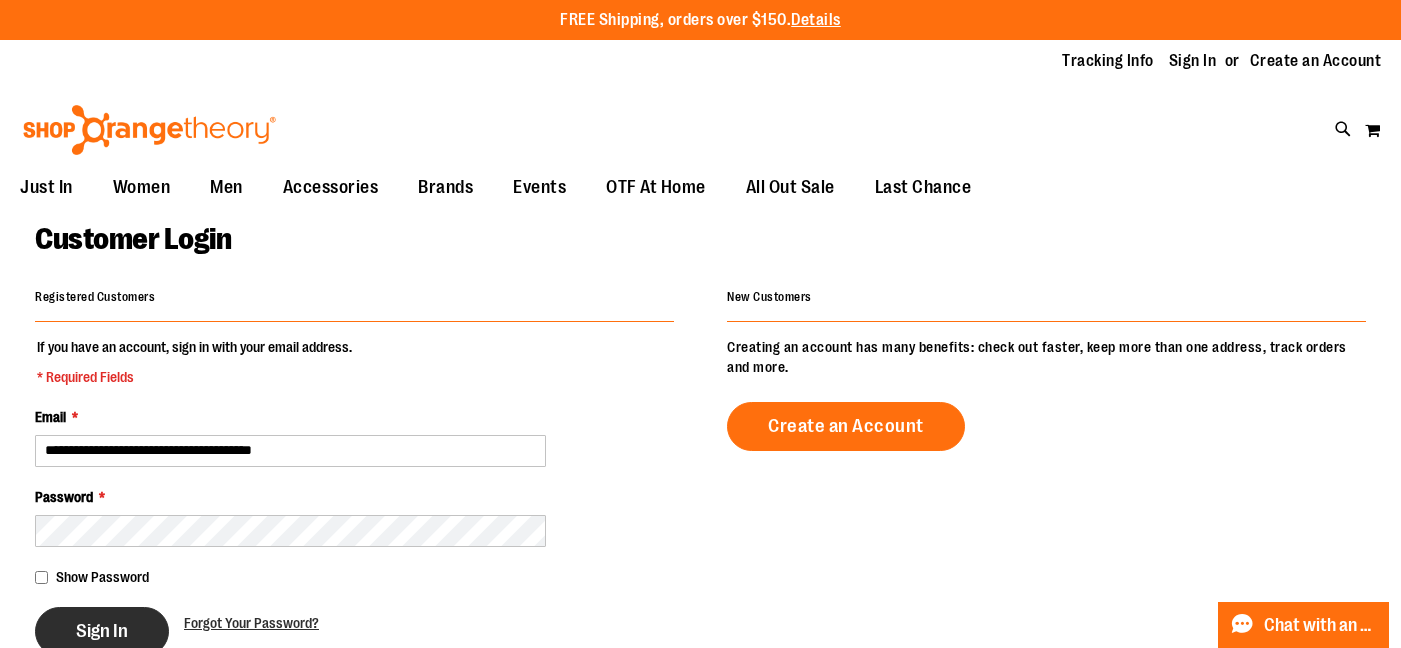 click on "Sign In" at bounding box center [102, 631] 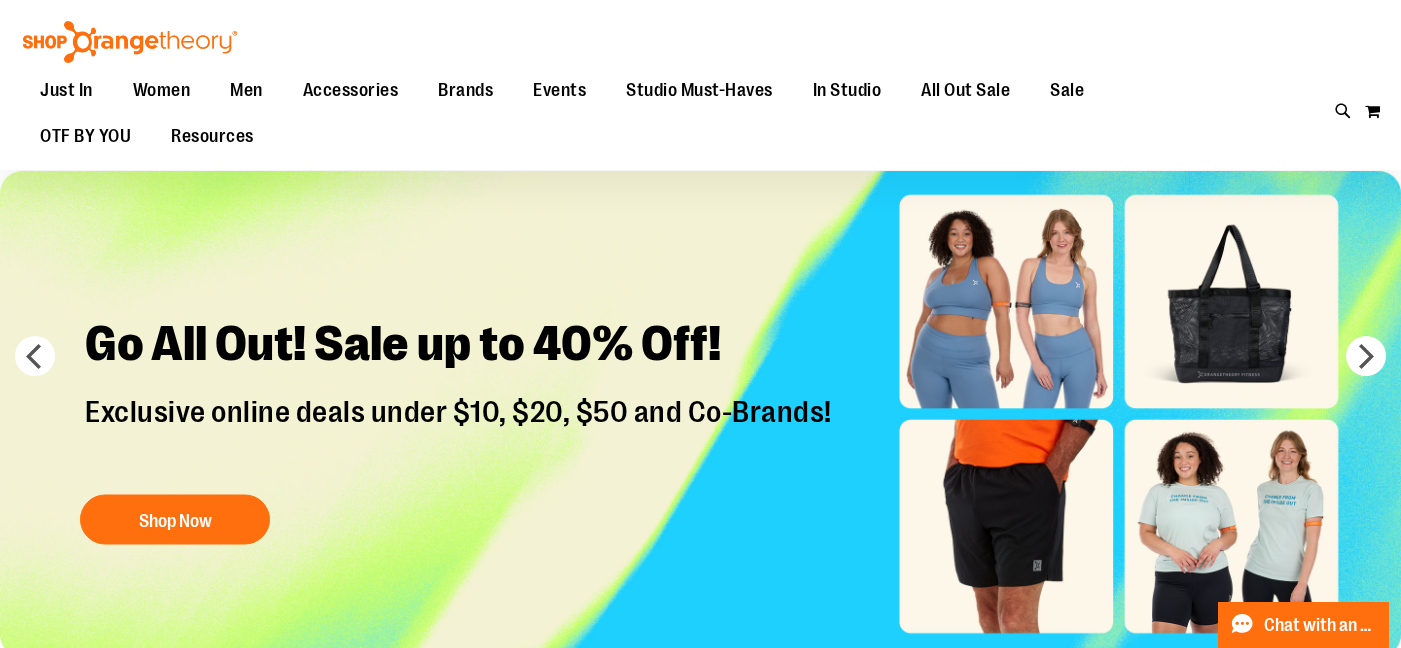 scroll, scrollTop: 0, scrollLeft: 0, axis: both 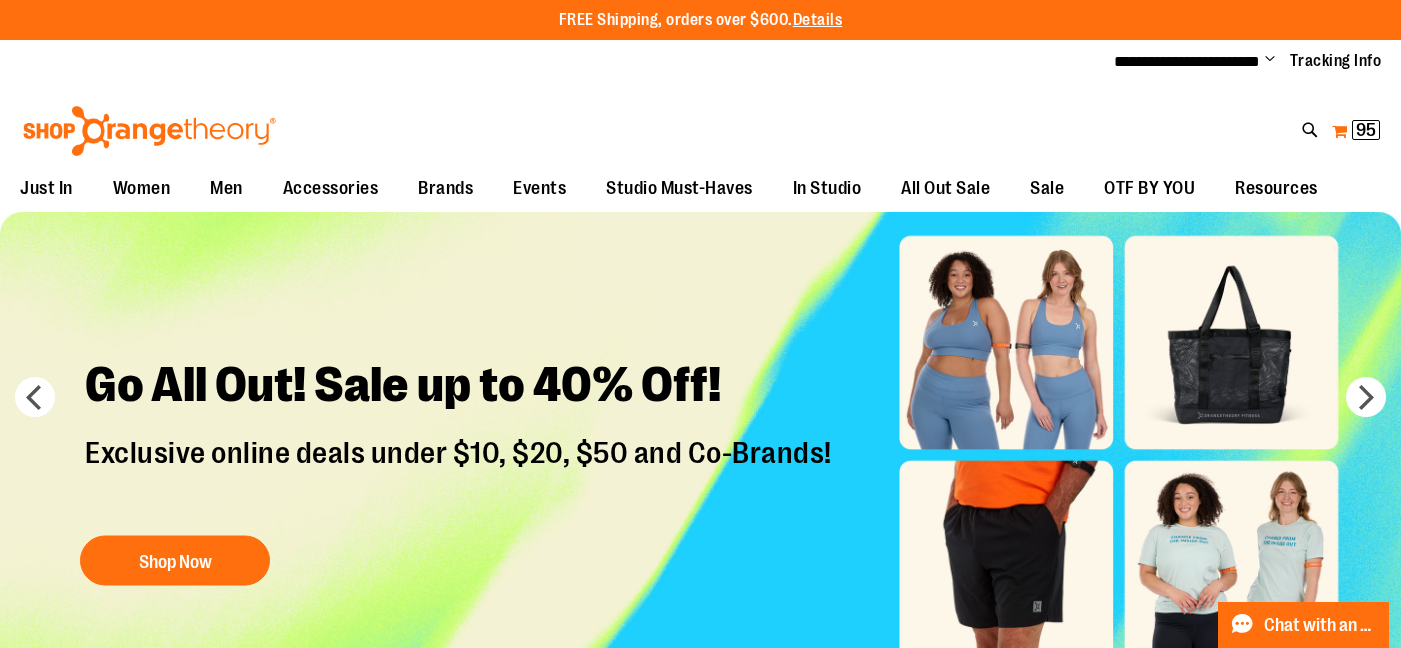 click on "My Cart
95
95
items" at bounding box center (1356, 131) 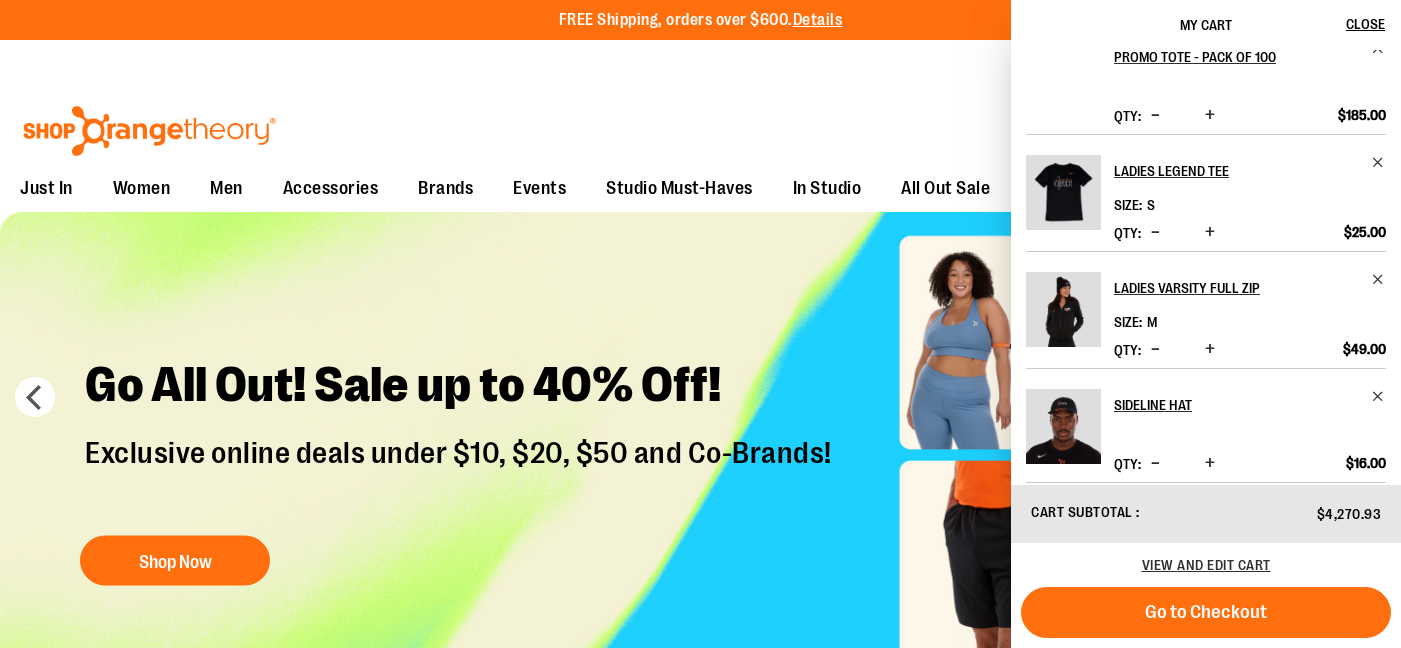 scroll, scrollTop: 732, scrollLeft: 0, axis: vertical 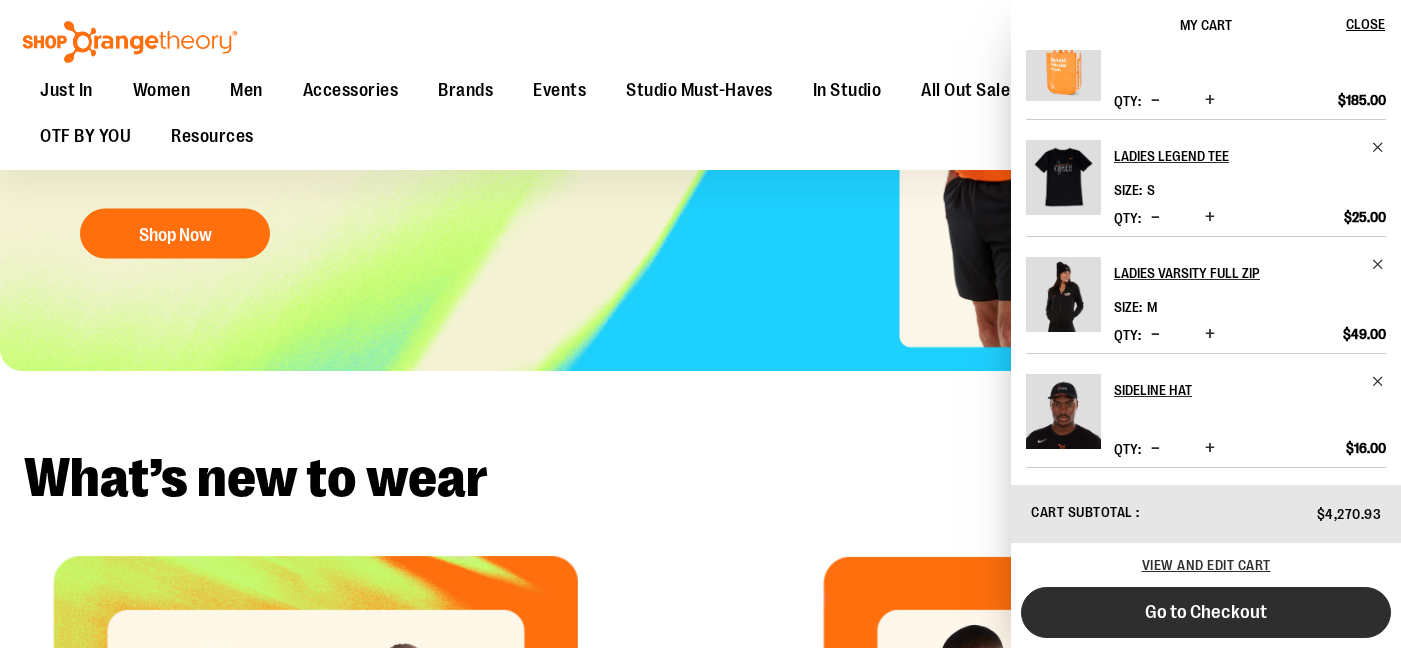 click on "Go to Checkout" at bounding box center [1206, 612] 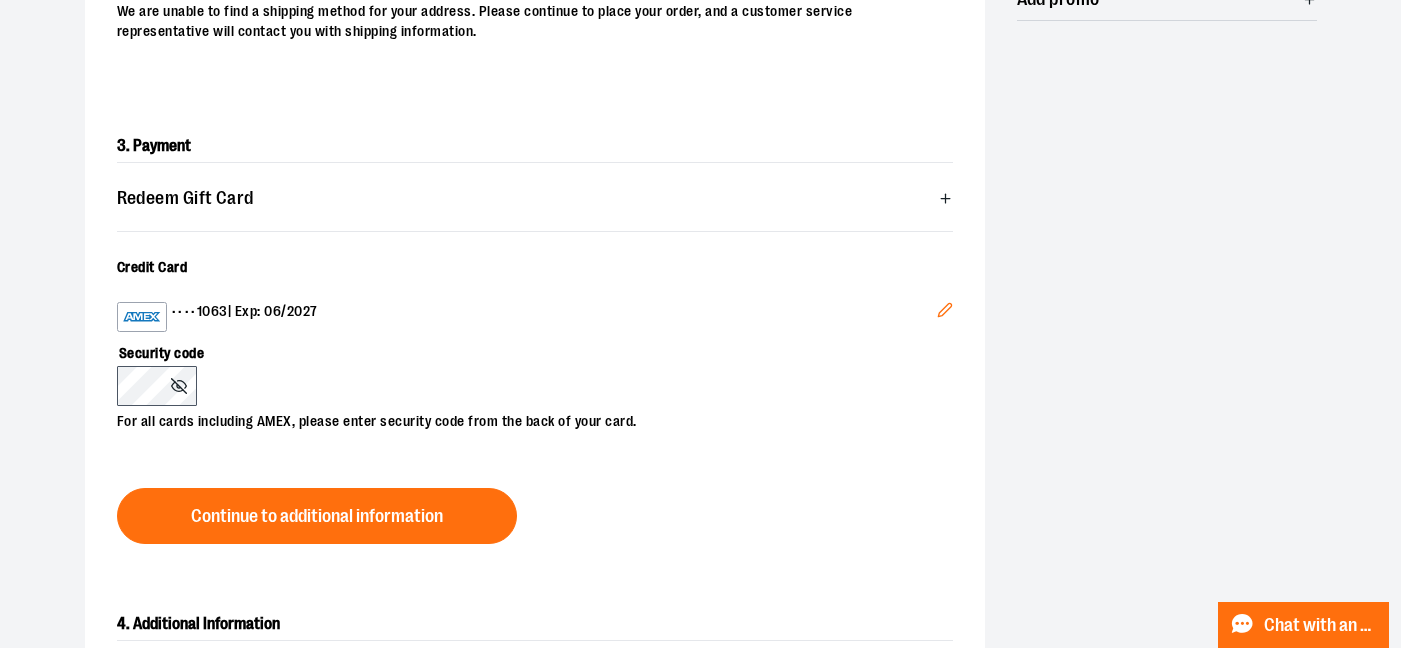 scroll, scrollTop: 527, scrollLeft: 0, axis: vertical 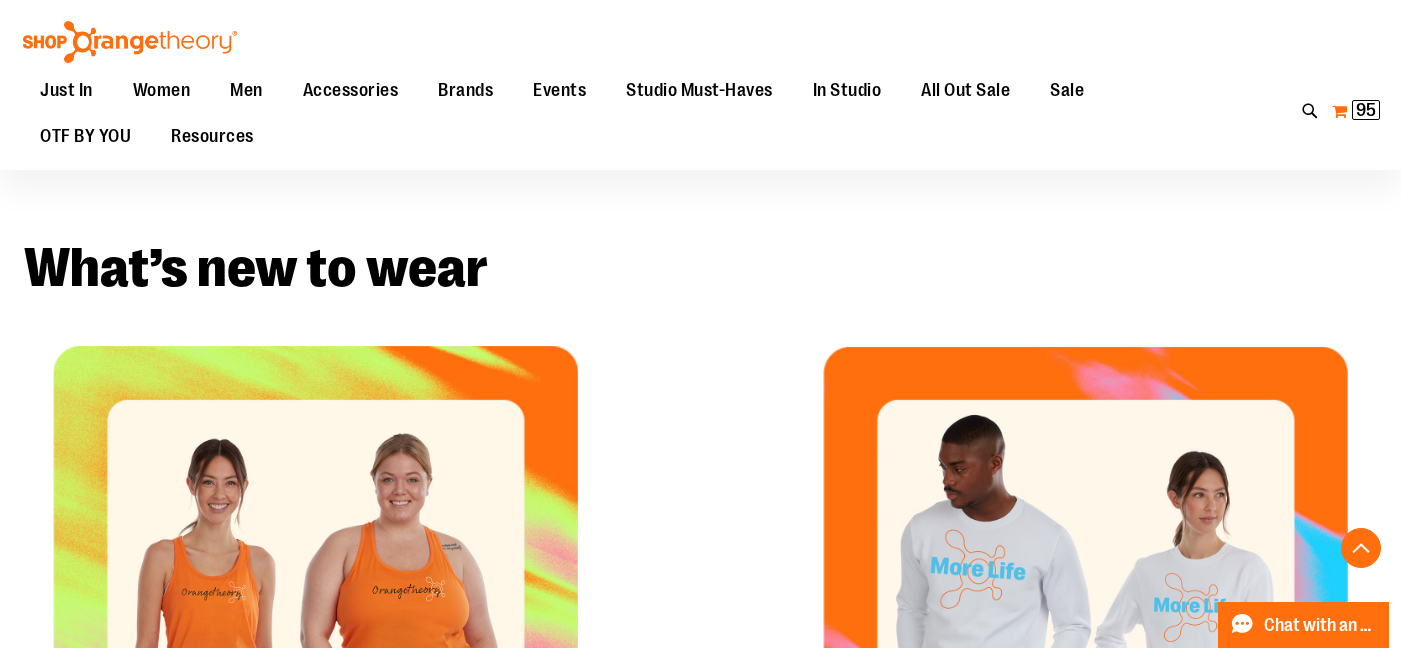 click on "My Cart
95
95
items" at bounding box center (1356, 111) 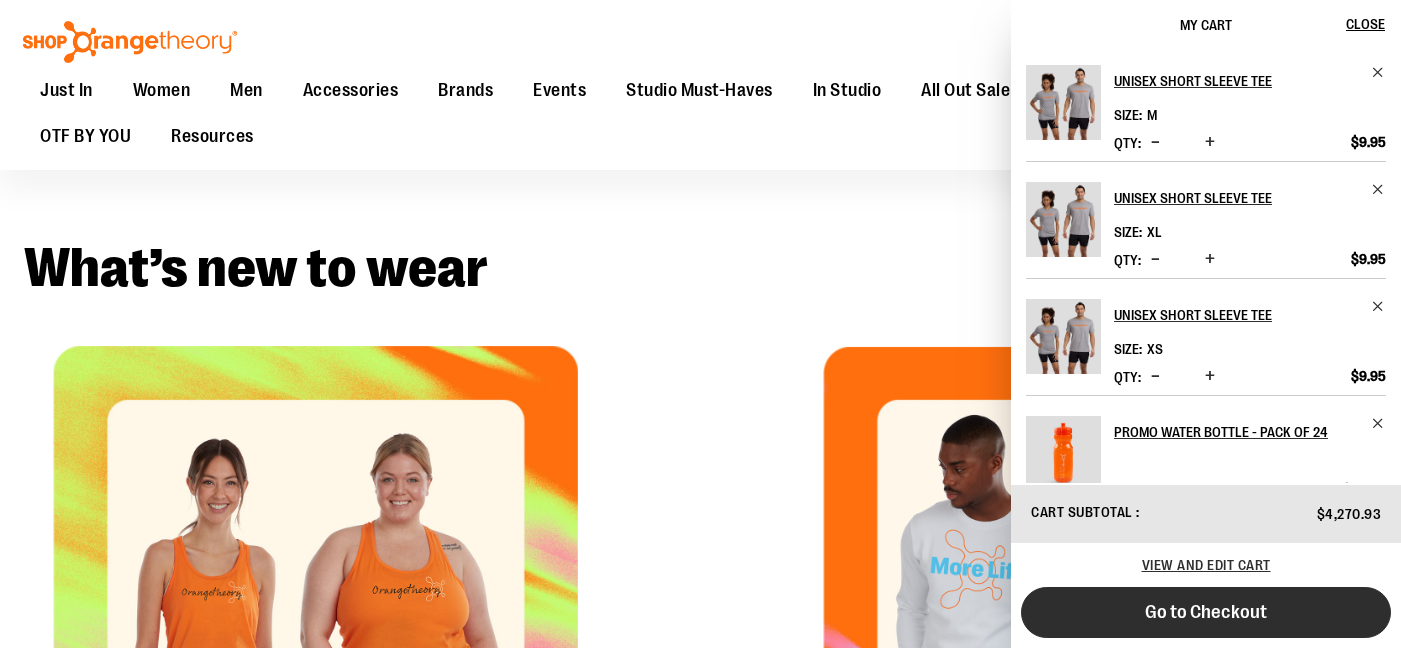 click on "Go to Checkout" at bounding box center (1206, 612) 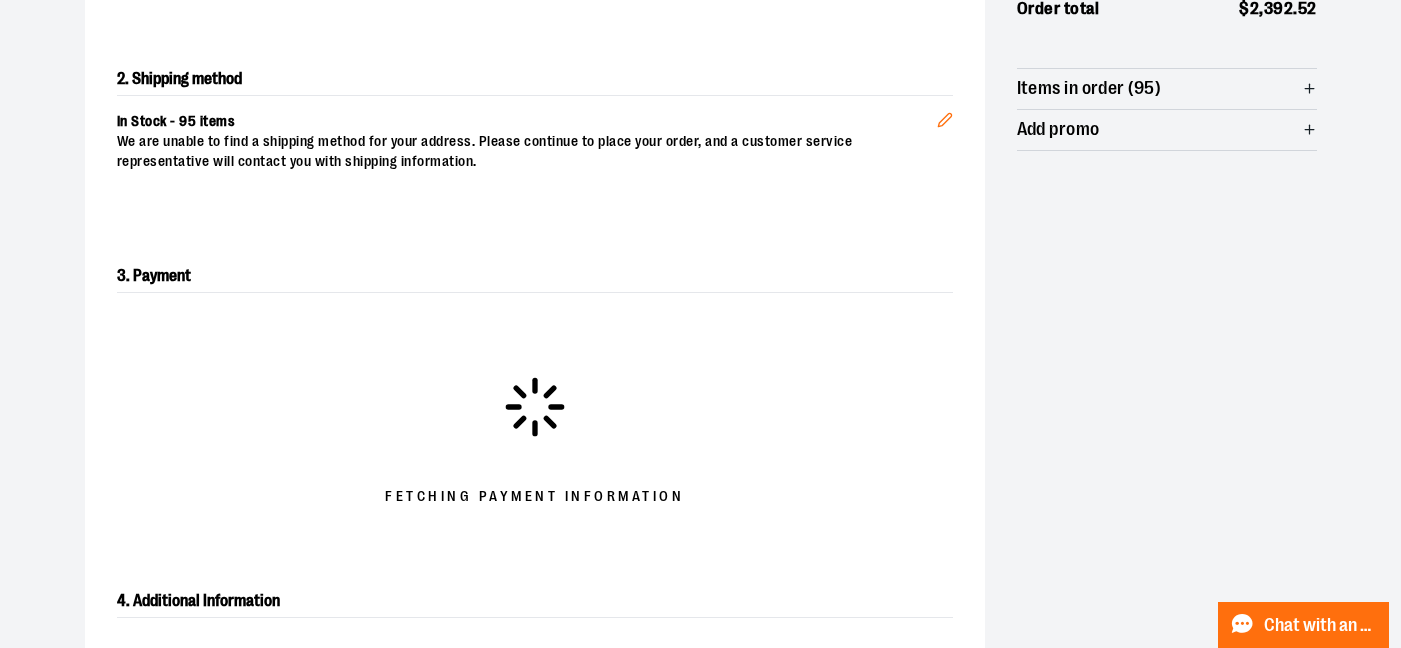 scroll, scrollTop: 397, scrollLeft: 0, axis: vertical 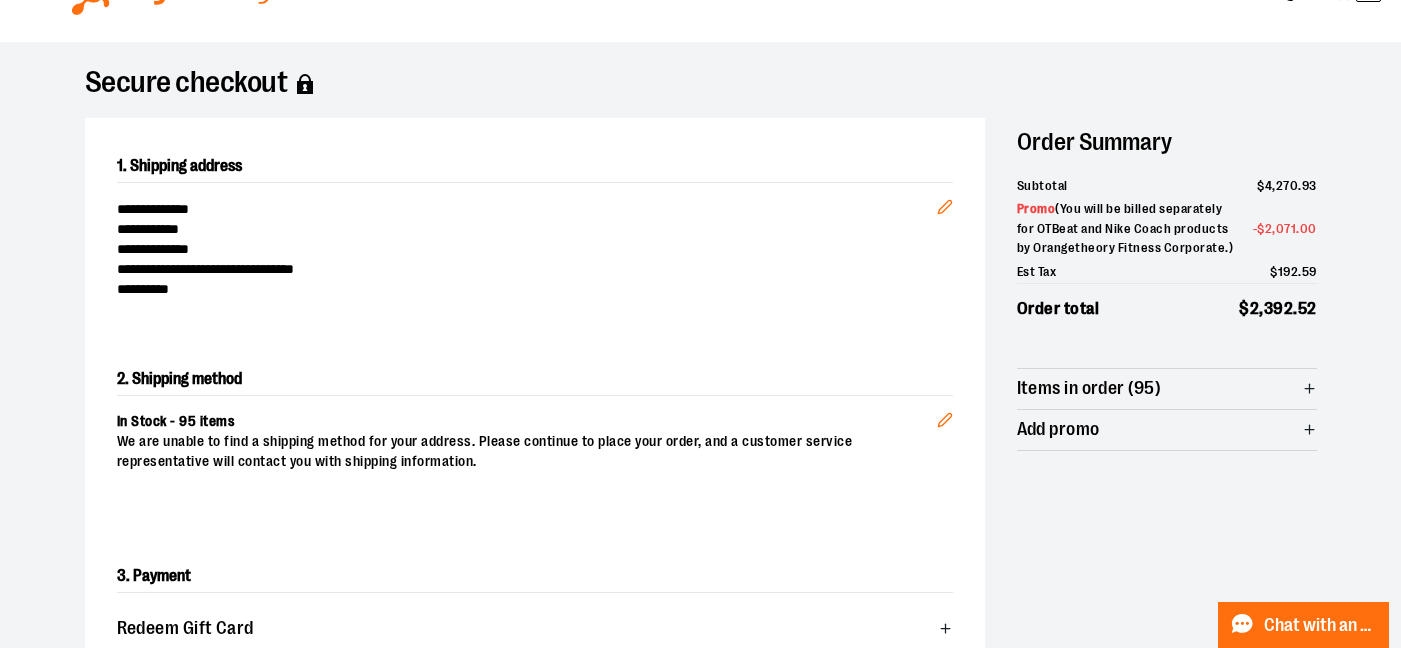 click on "Items in order (95)" at bounding box center (1167, 389) 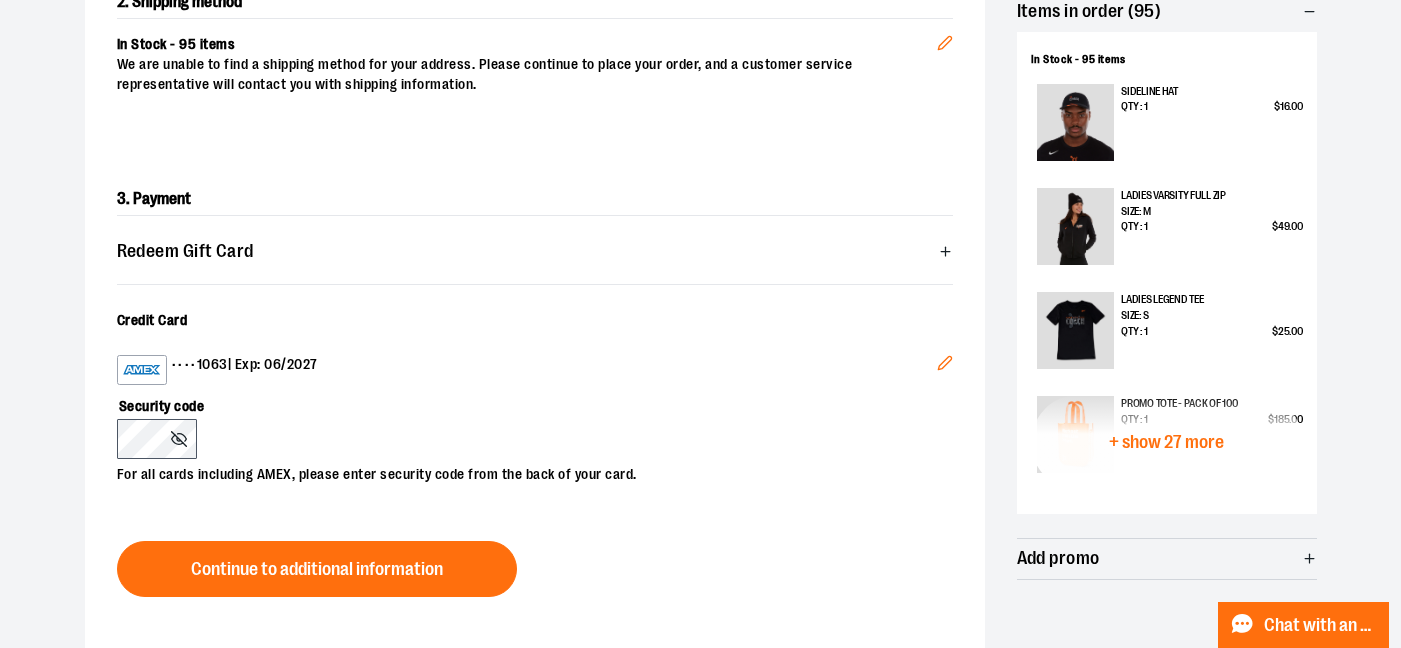 scroll, scrollTop: 491, scrollLeft: 0, axis: vertical 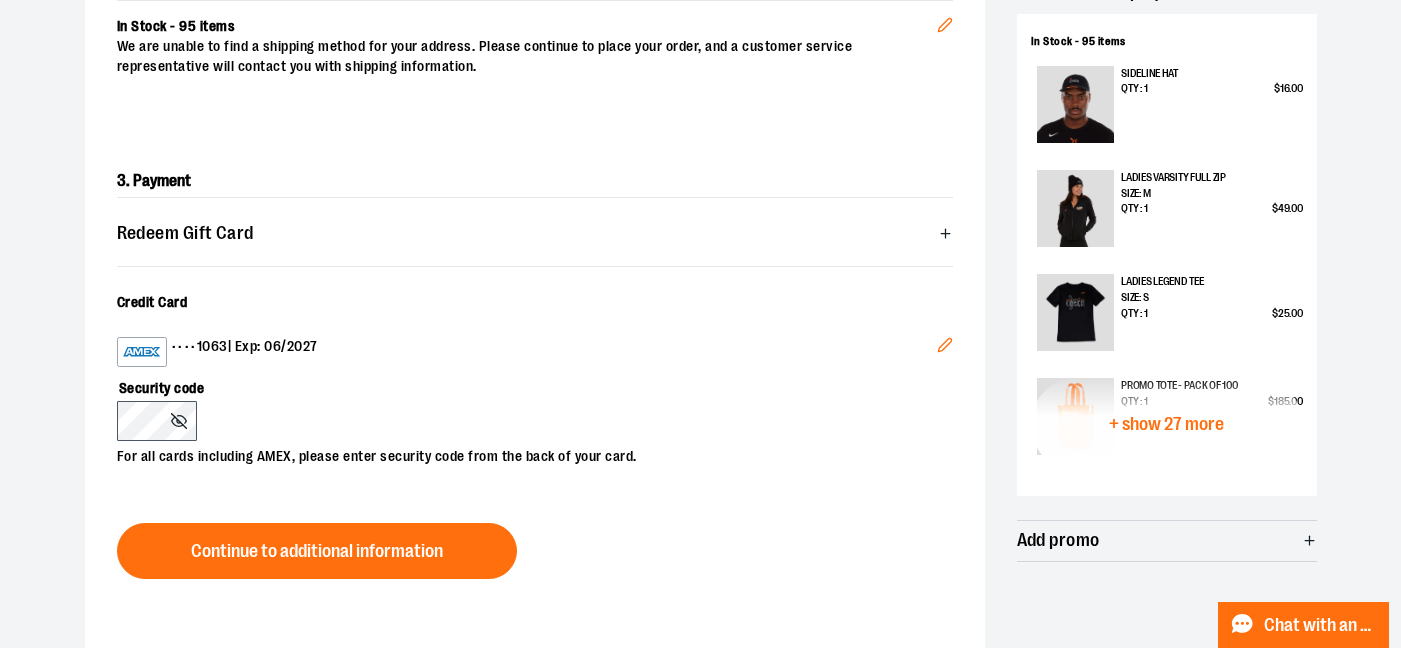 click on "+ show 27 more" at bounding box center (1166, 424) 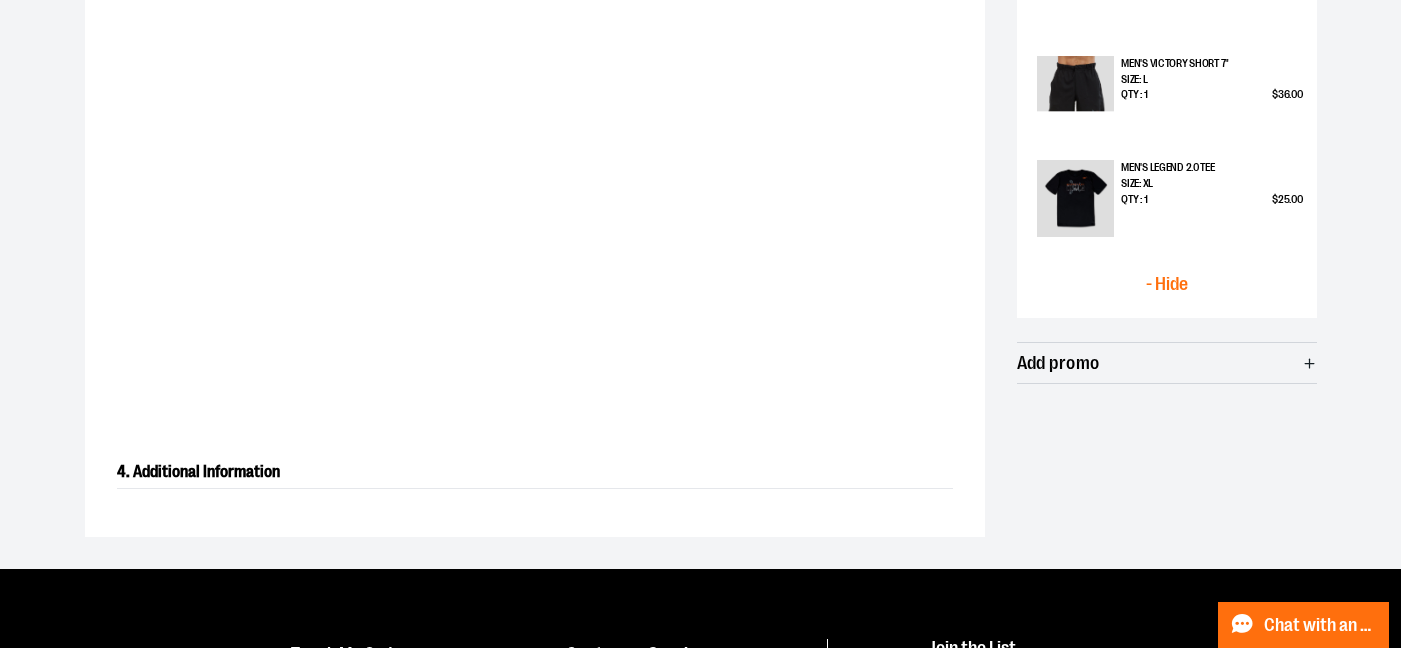 scroll, scrollTop: 3527, scrollLeft: 0, axis: vertical 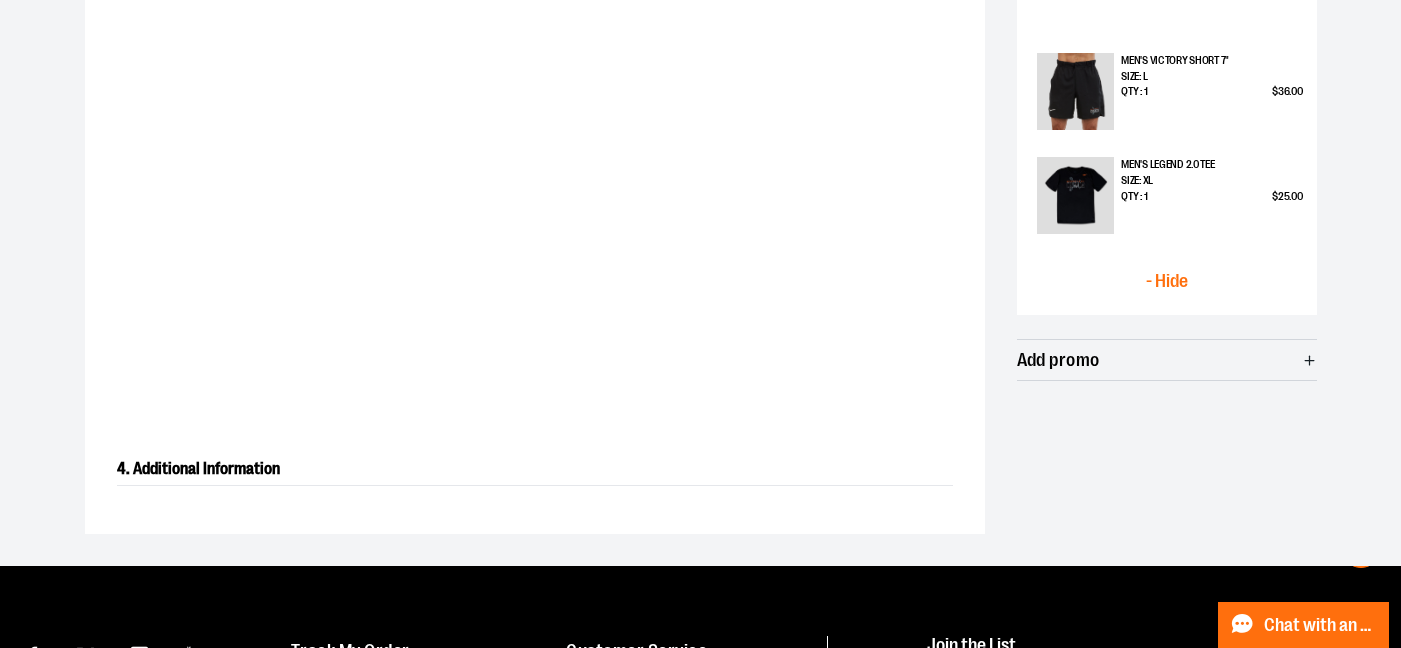 click on "- Hide" at bounding box center (1167, 281) 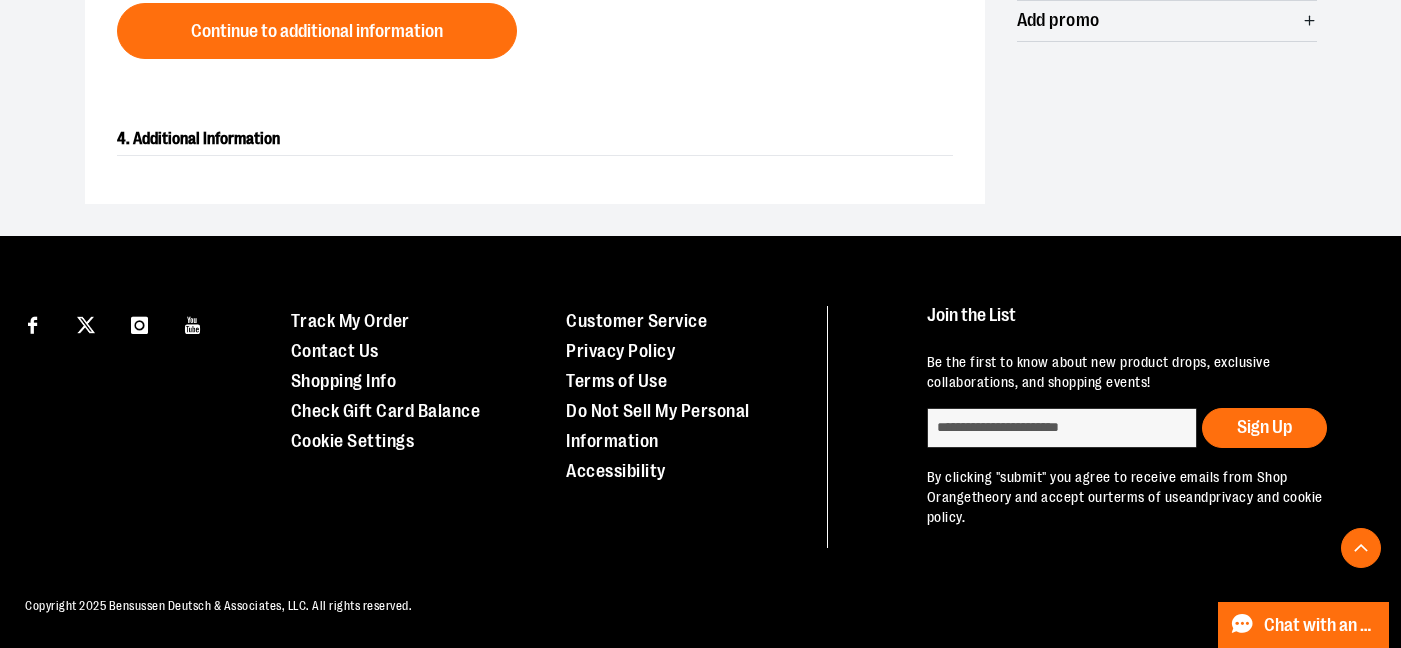 scroll, scrollTop: 0, scrollLeft: 0, axis: both 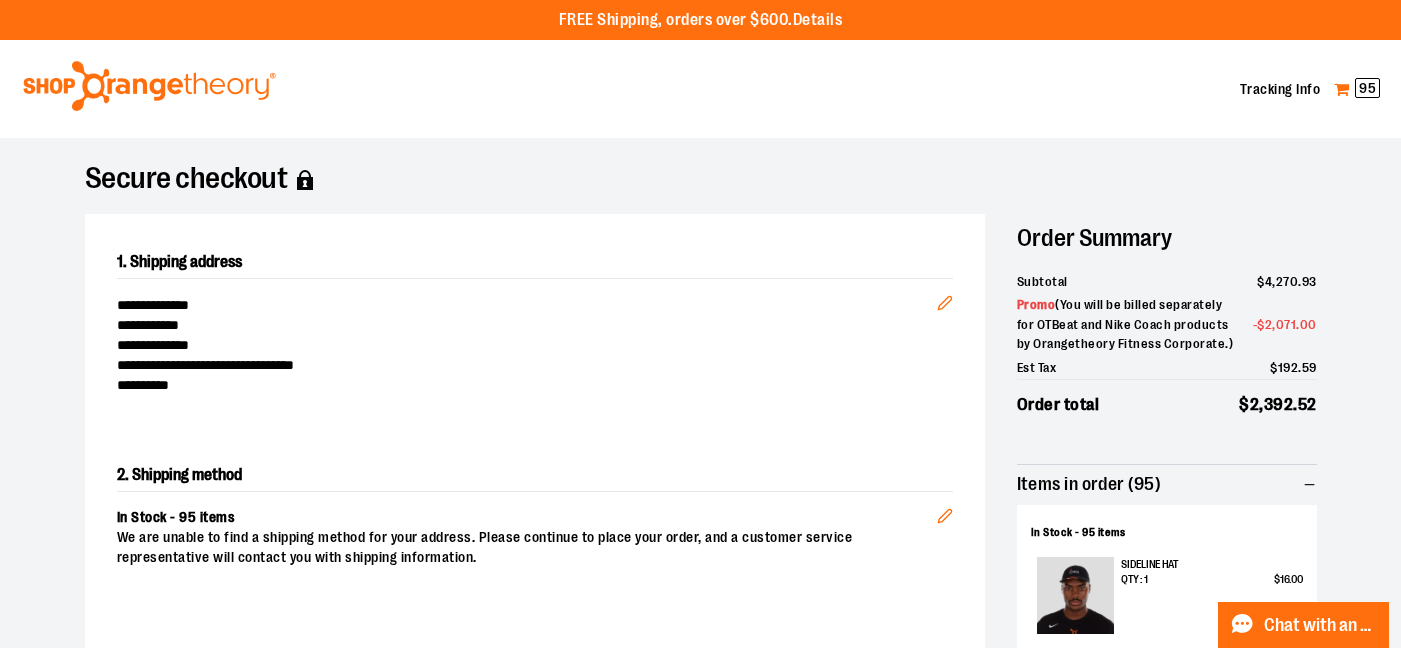 click on "My Cart
95" at bounding box center [1357, 89] 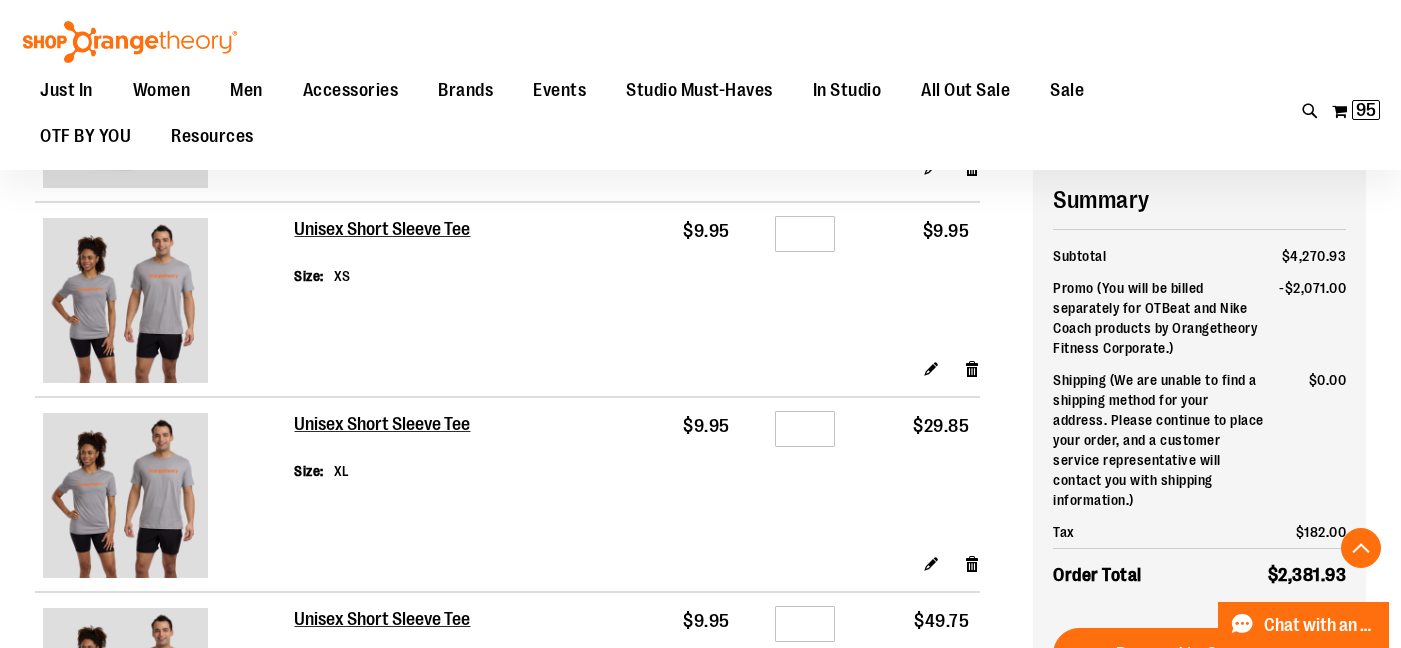 scroll, scrollTop: 1543, scrollLeft: 0, axis: vertical 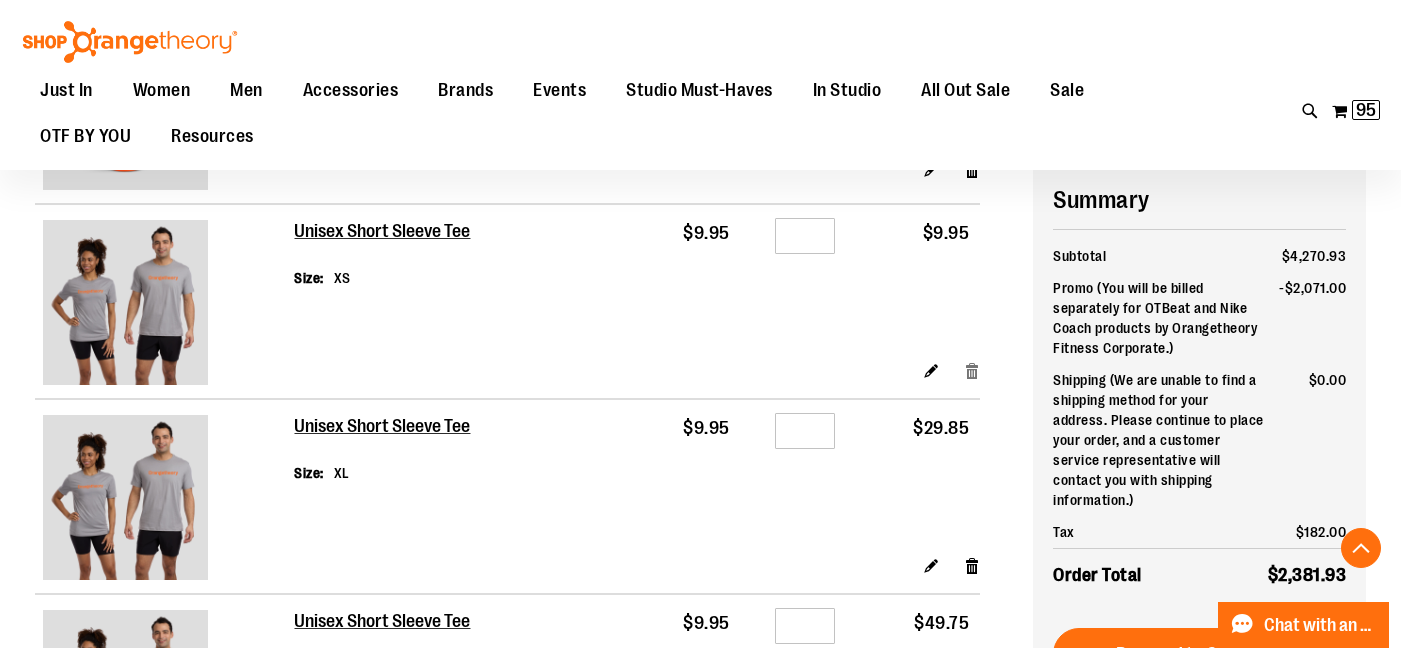 click on "Remove item" at bounding box center (972, 370) 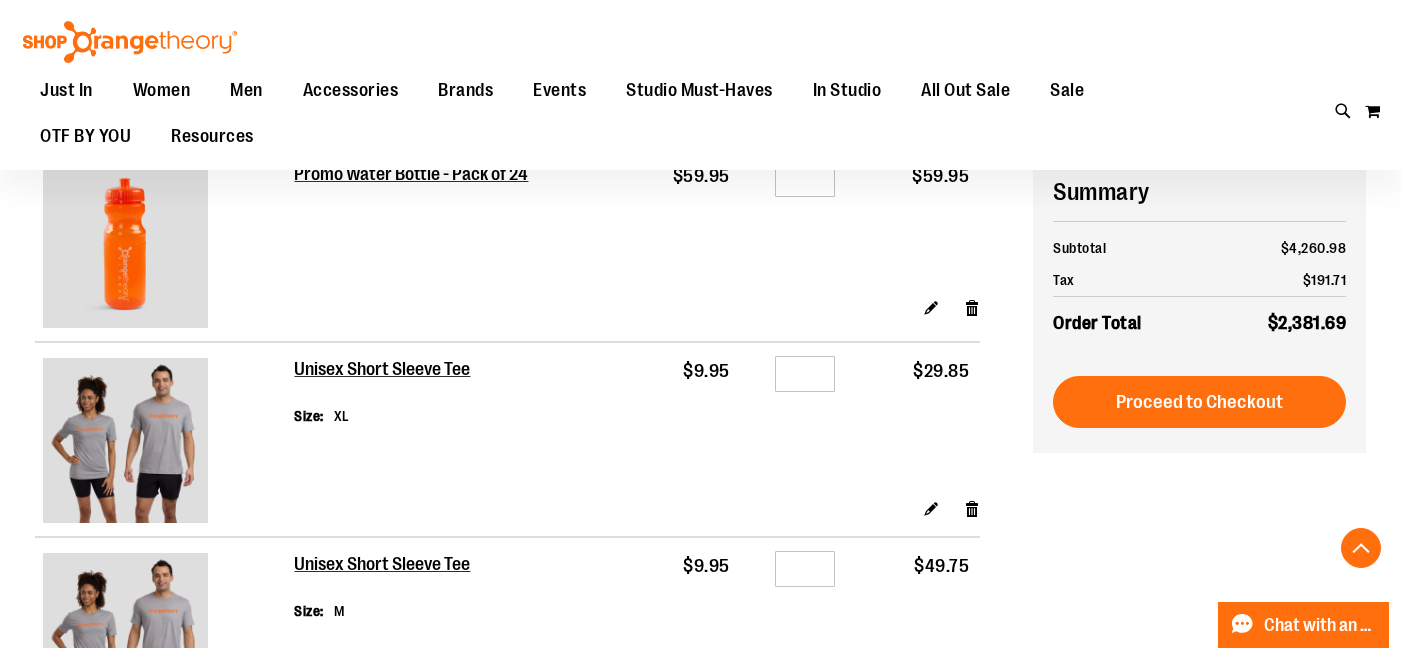 scroll, scrollTop: 1408, scrollLeft: 0, axis: vertical 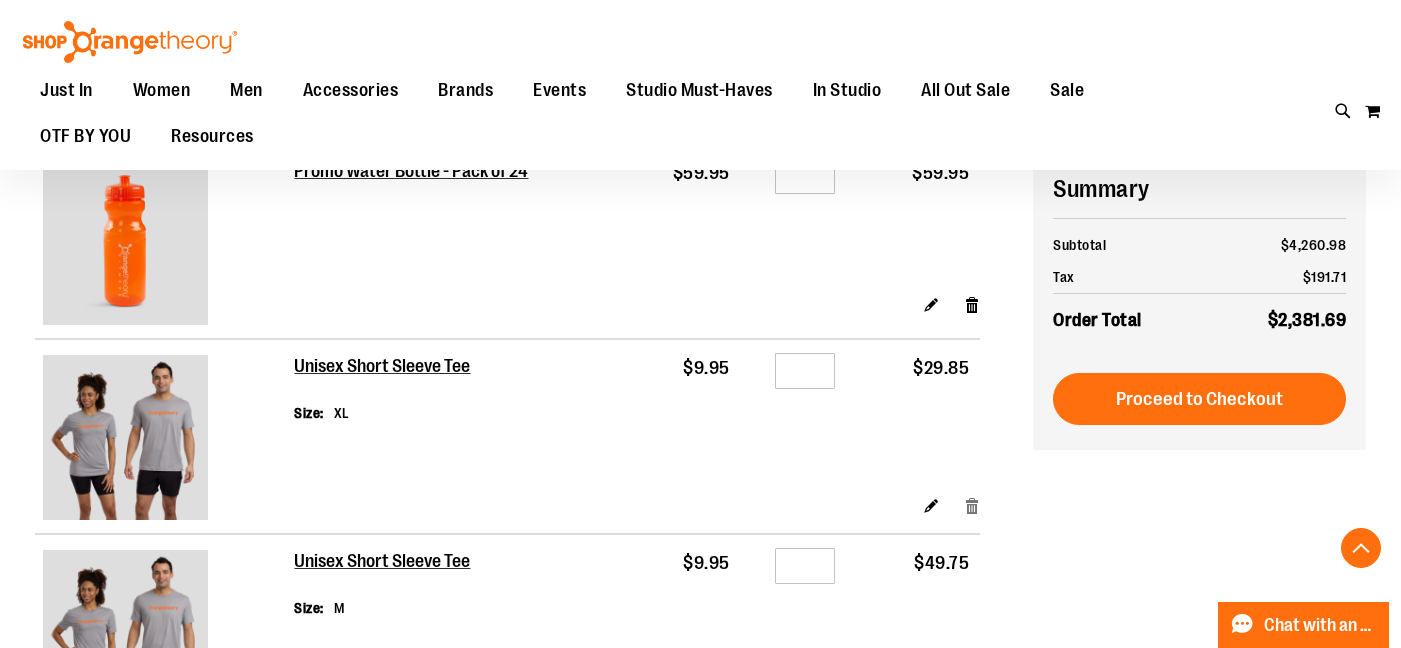 click on "Remove item" at bounding box center (972, 505) 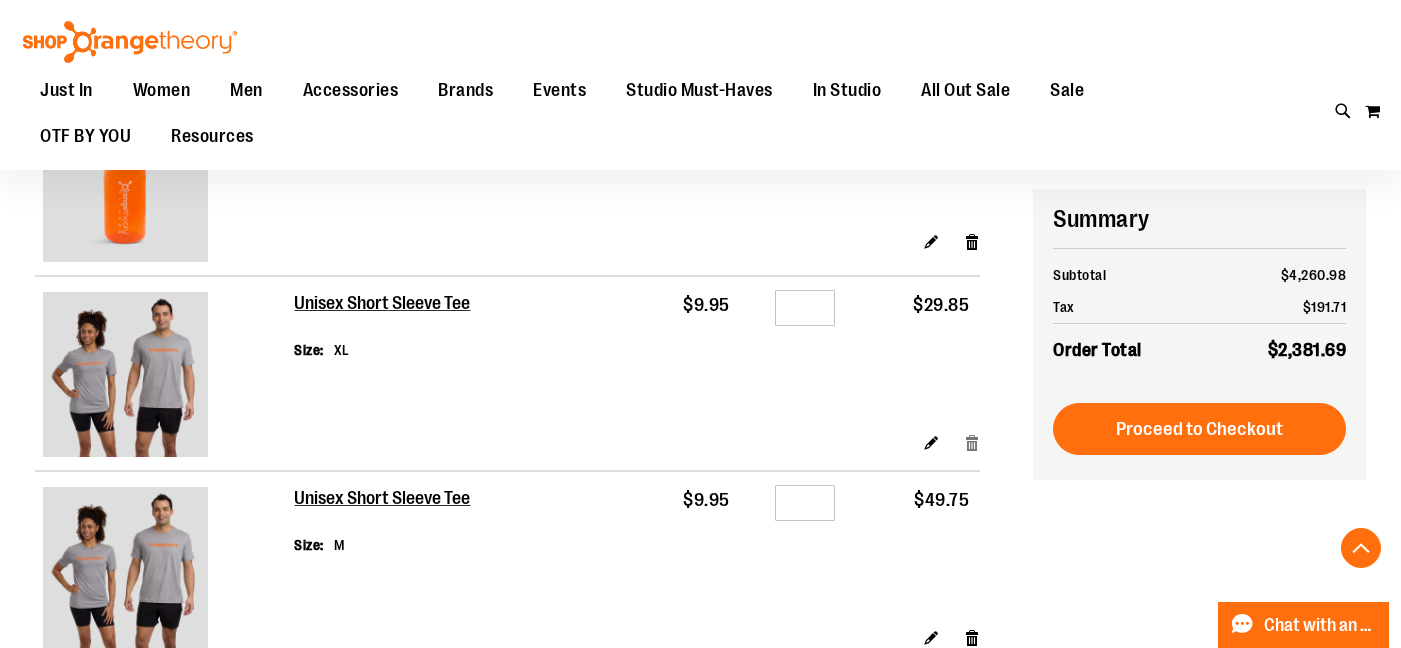 scroll, scrollTop: 1507, scrollLeft: 0, axis: vertical 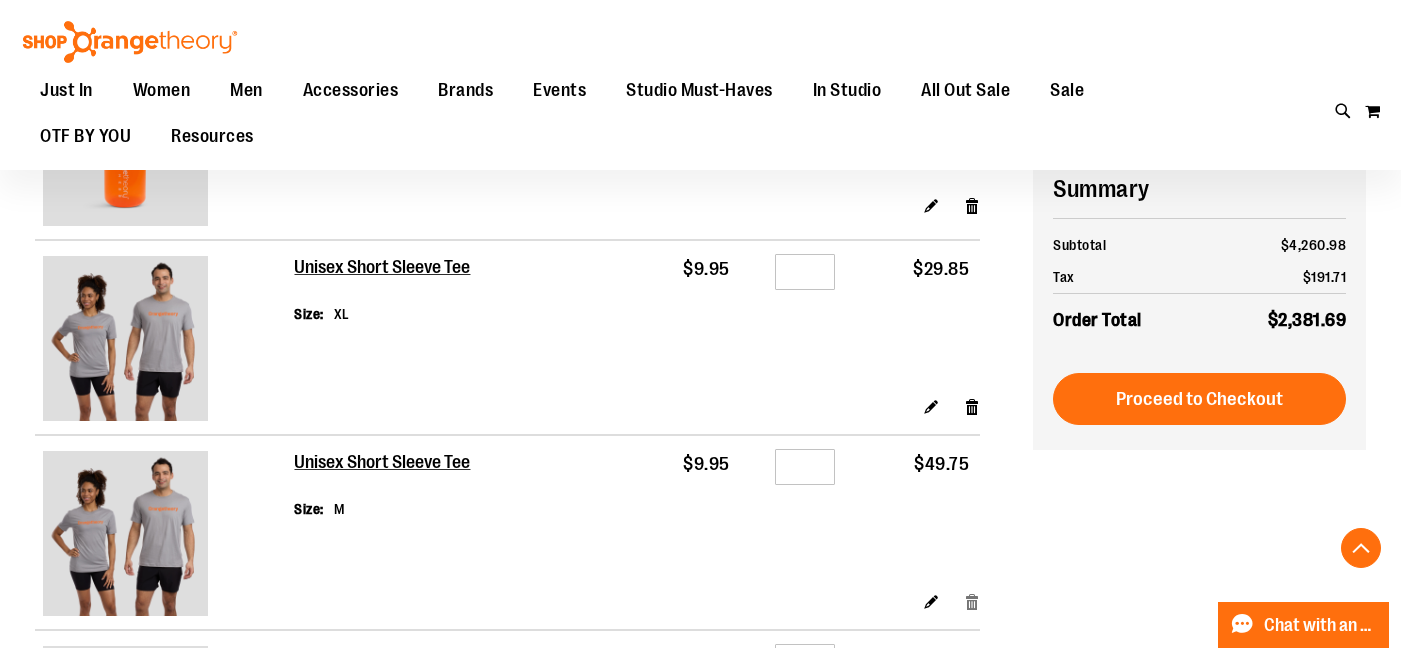 click on "Remove item" at bounding box center [972, 601] 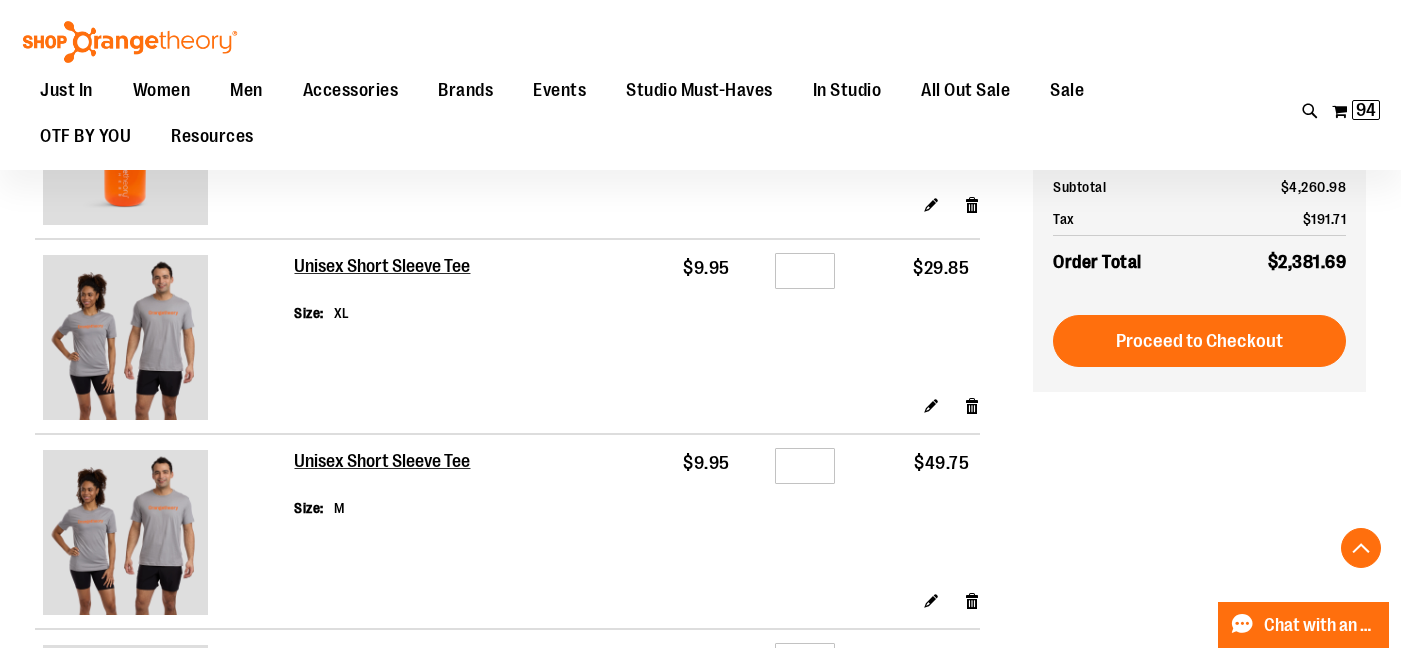 scroll, scrollTop: 1386, scrollLeft: 0, axis: vertical 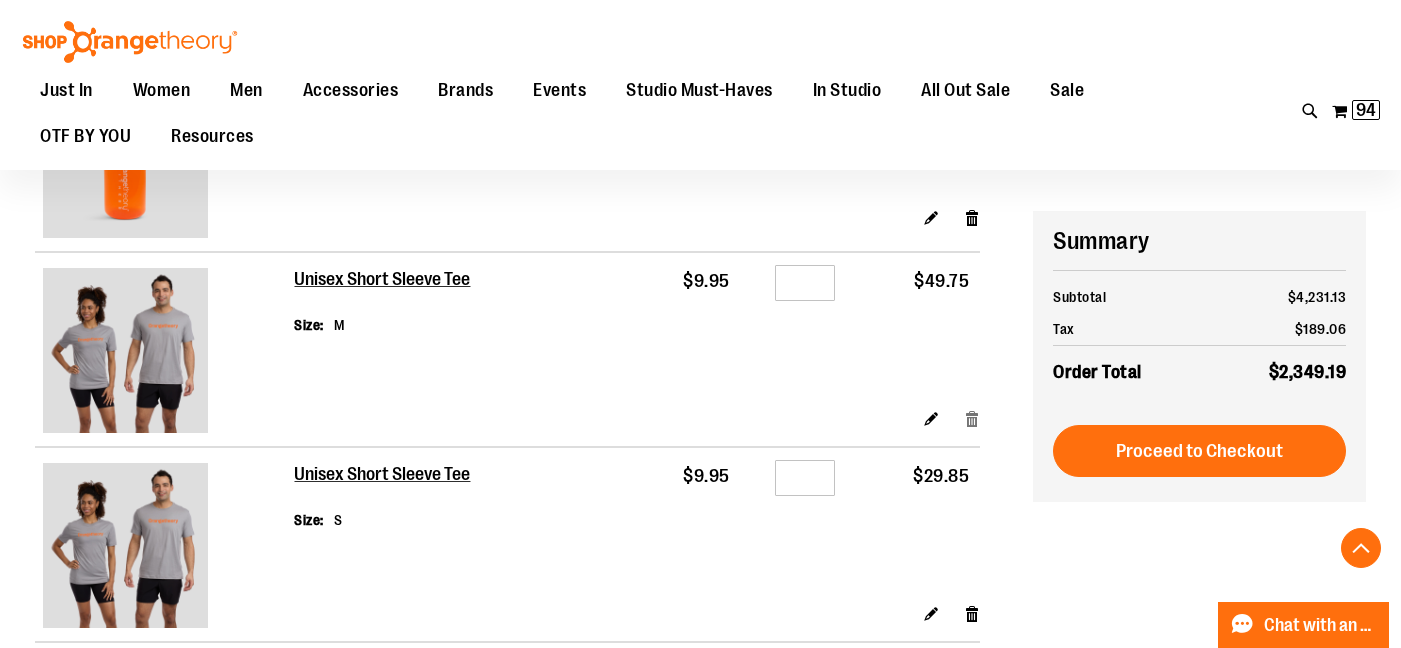 click on "Remove item" at bounding box center [972, 417] 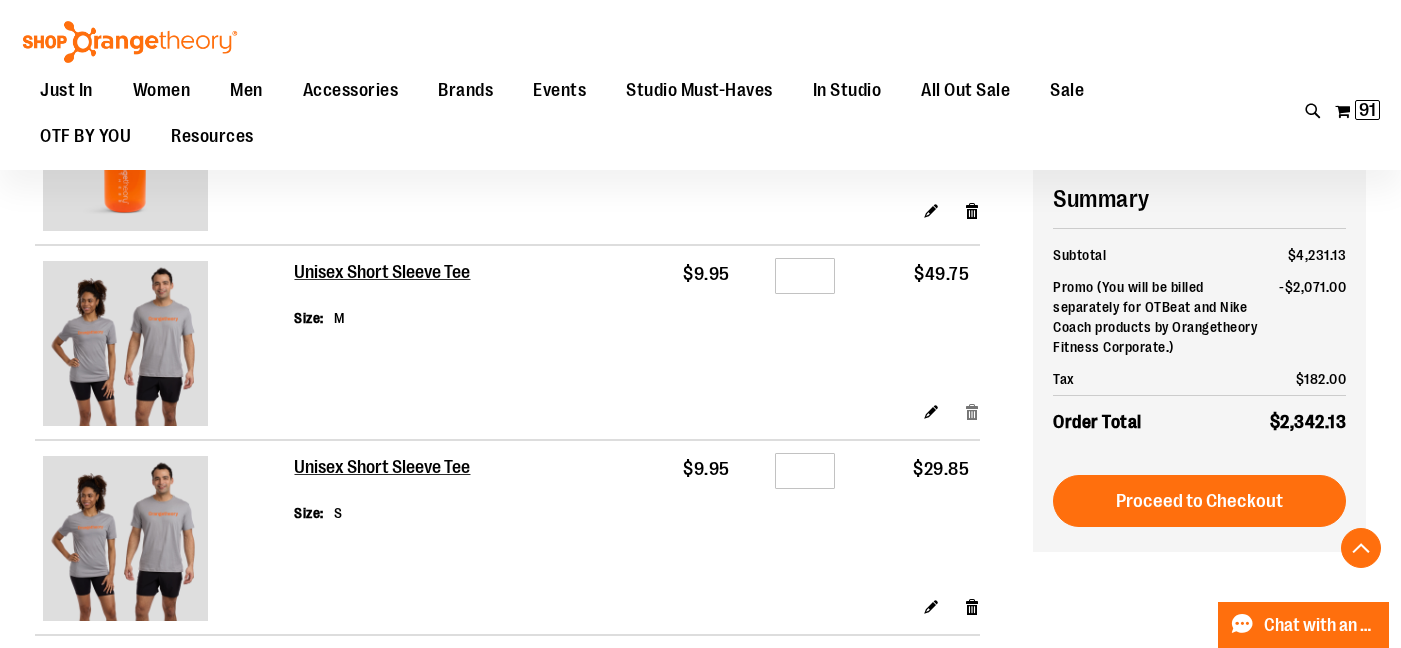scroll, scrollTop: 1556, scrollLeft: 0, axis: vertical 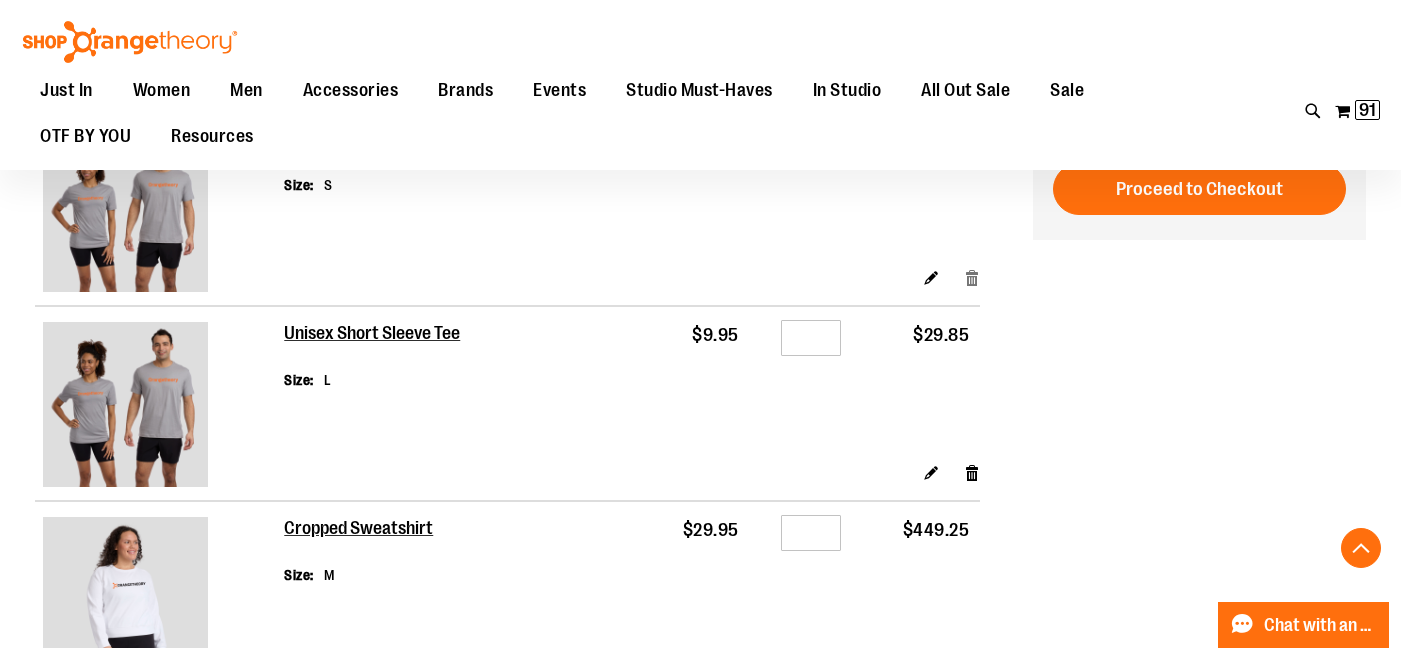 click on "Remove item" at bounding box center [972, 277] 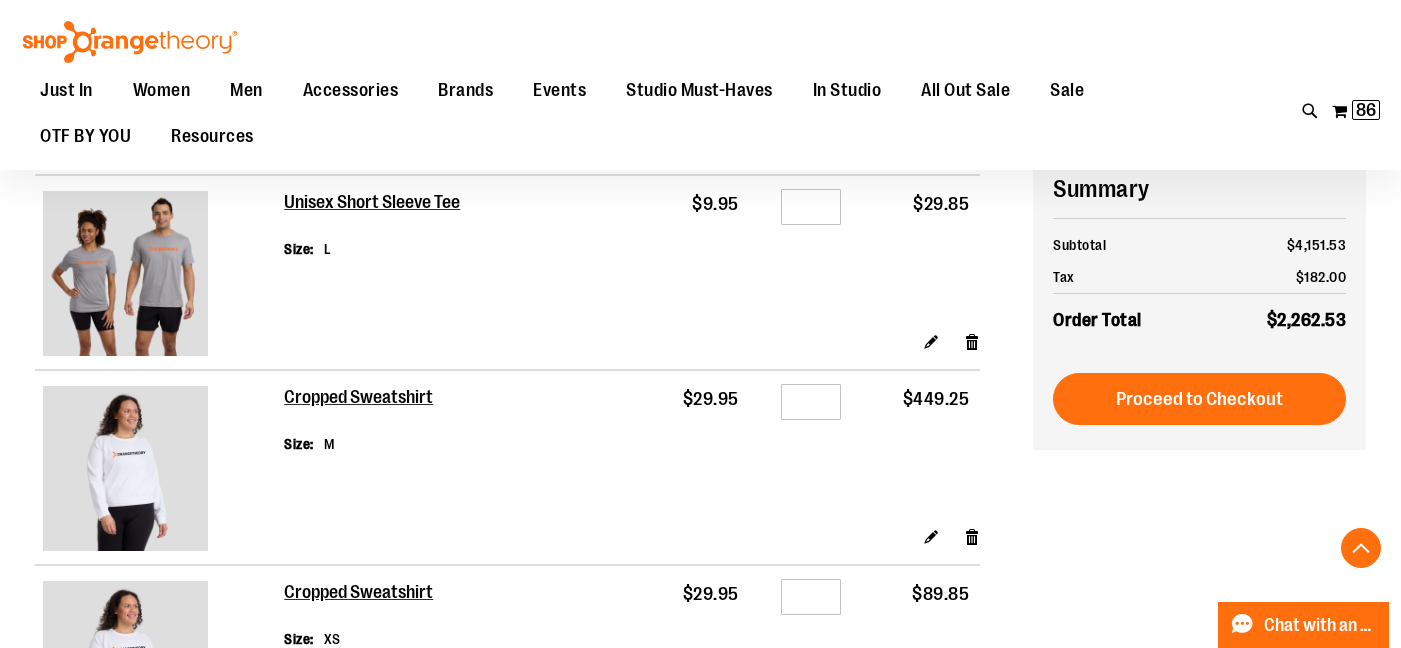 scroll, scrollTop: 1581, scrollLeft: 0, axis: vertical 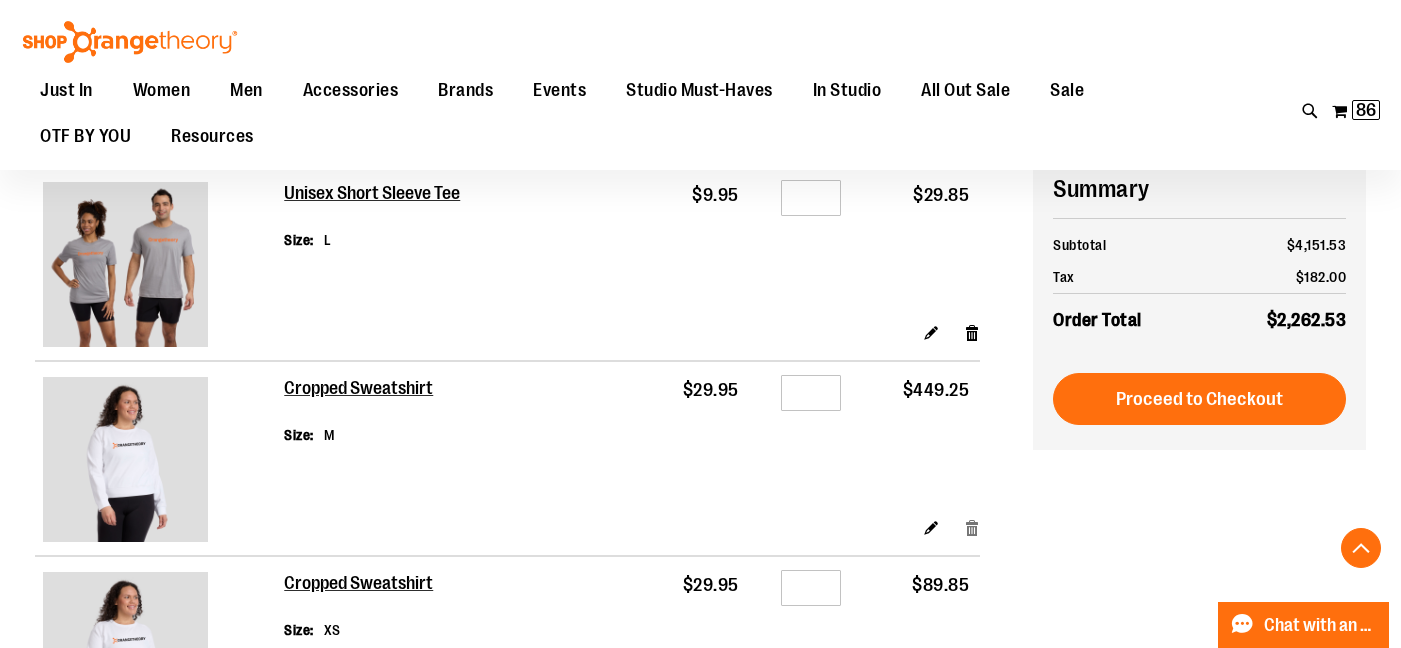click on "Remove item" at bounding box center (972, 527) 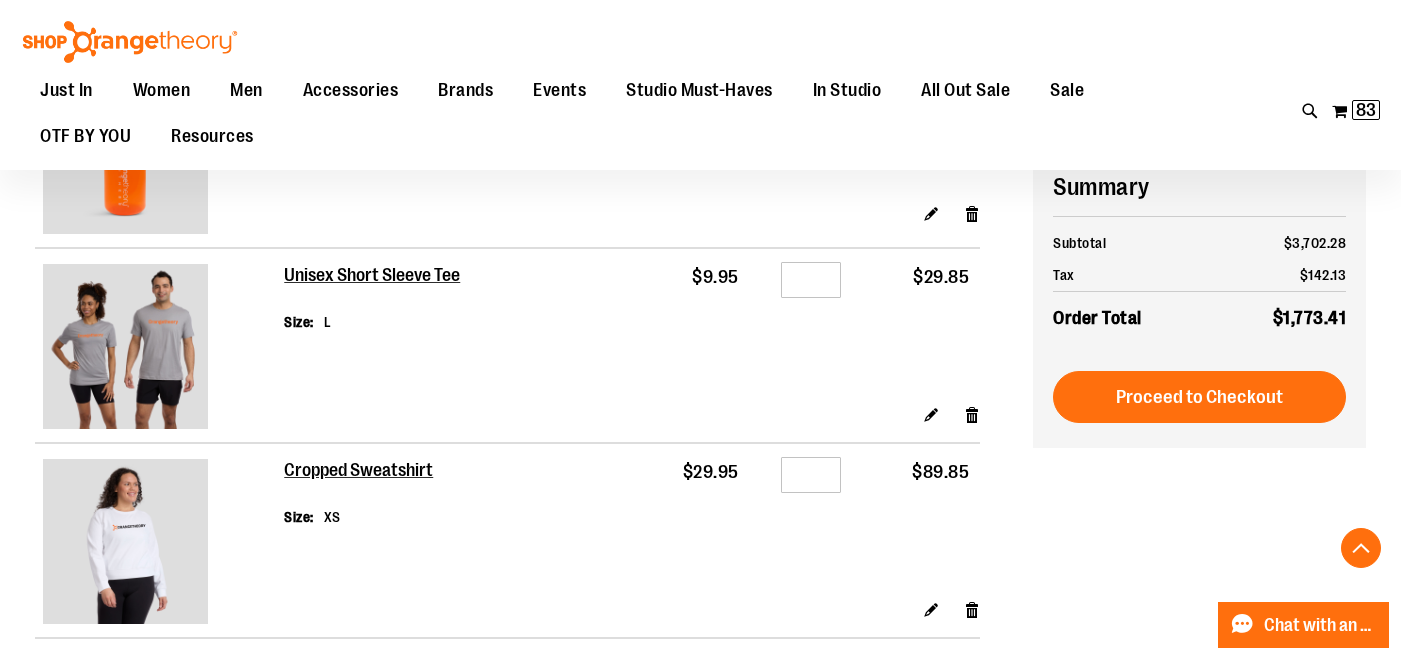 scroll, scrollTop: 1506, scrollLeft: 0, axis: vertical 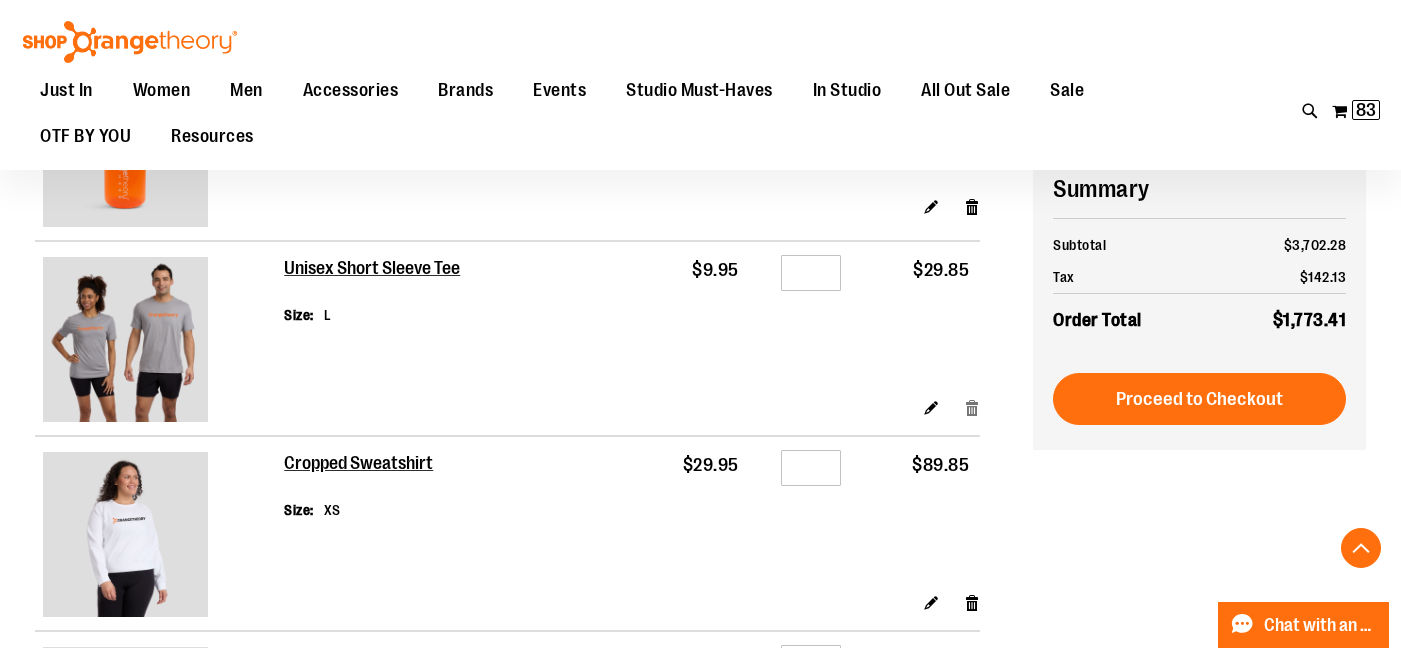 click on "Remove item" at bounding box center (972, 407) 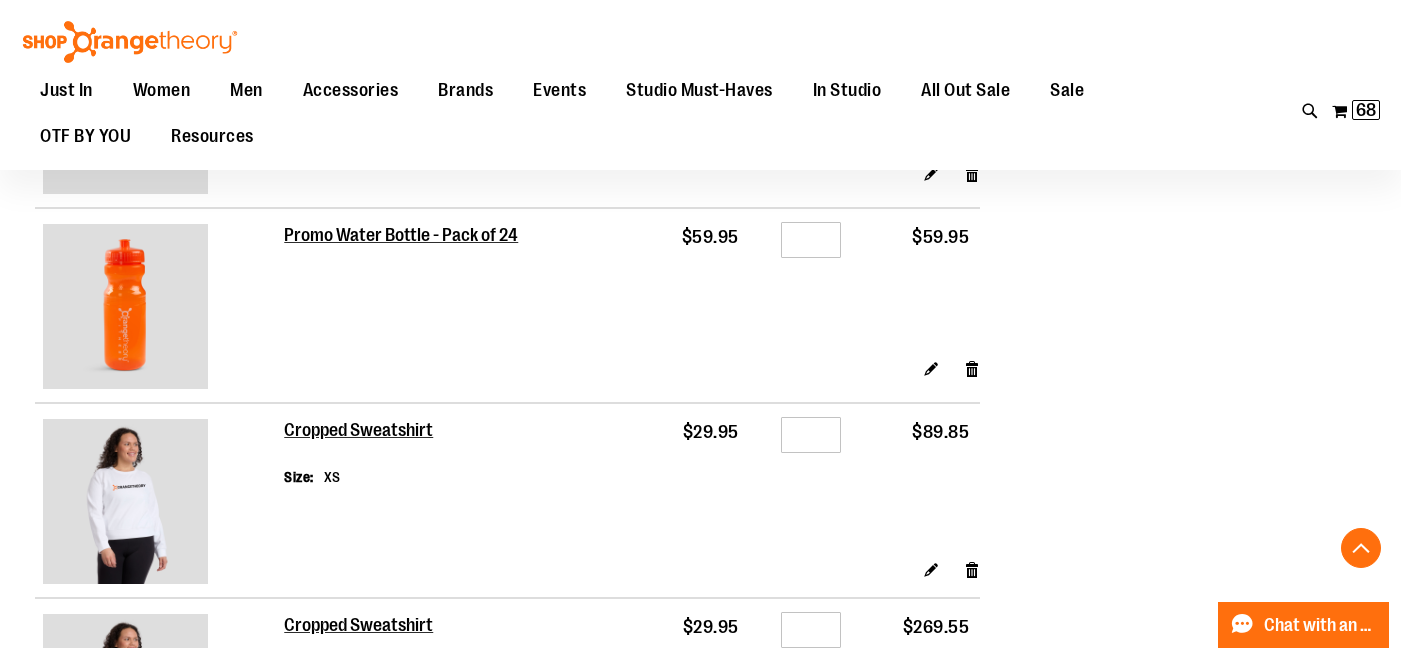 scroll, scrollTop: 1213, scrollLeft: 0, axis: vertical 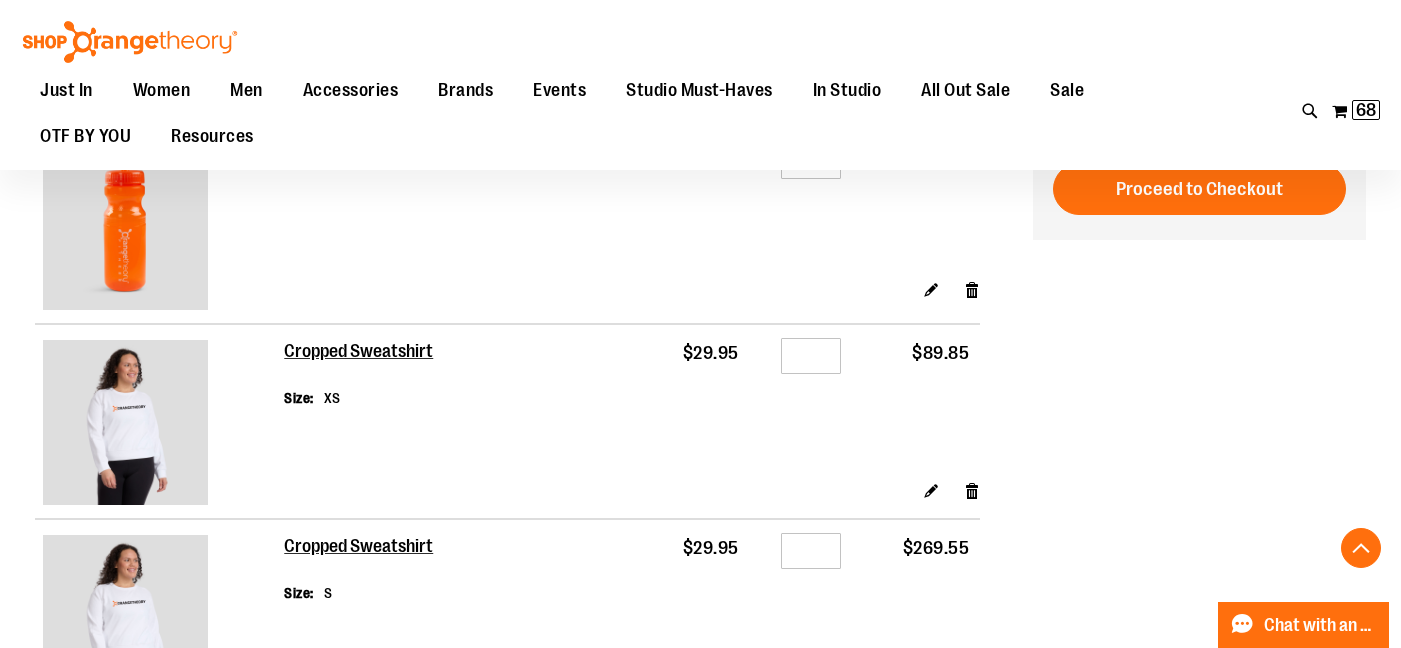 click on "Edit
Remove item" 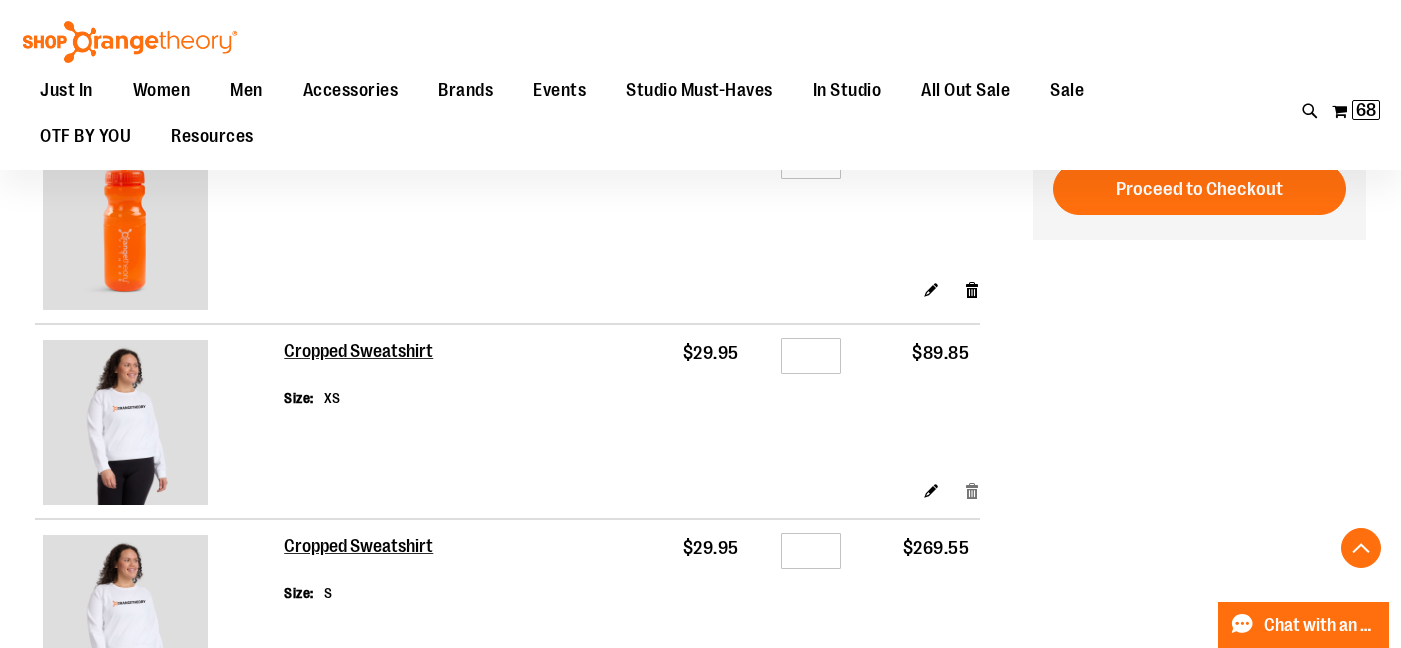 click on "Remove item" 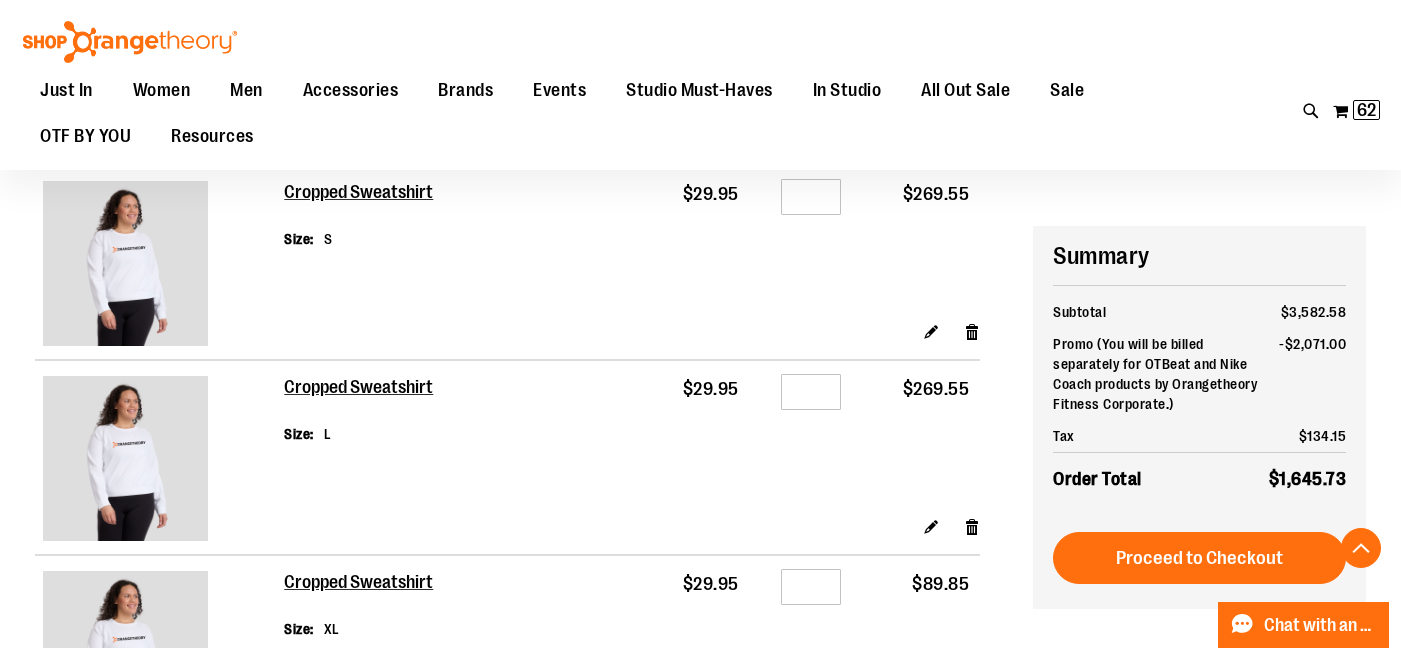 scroll, scrollTop: 1550, scrollLeft: 0, axis: vertical 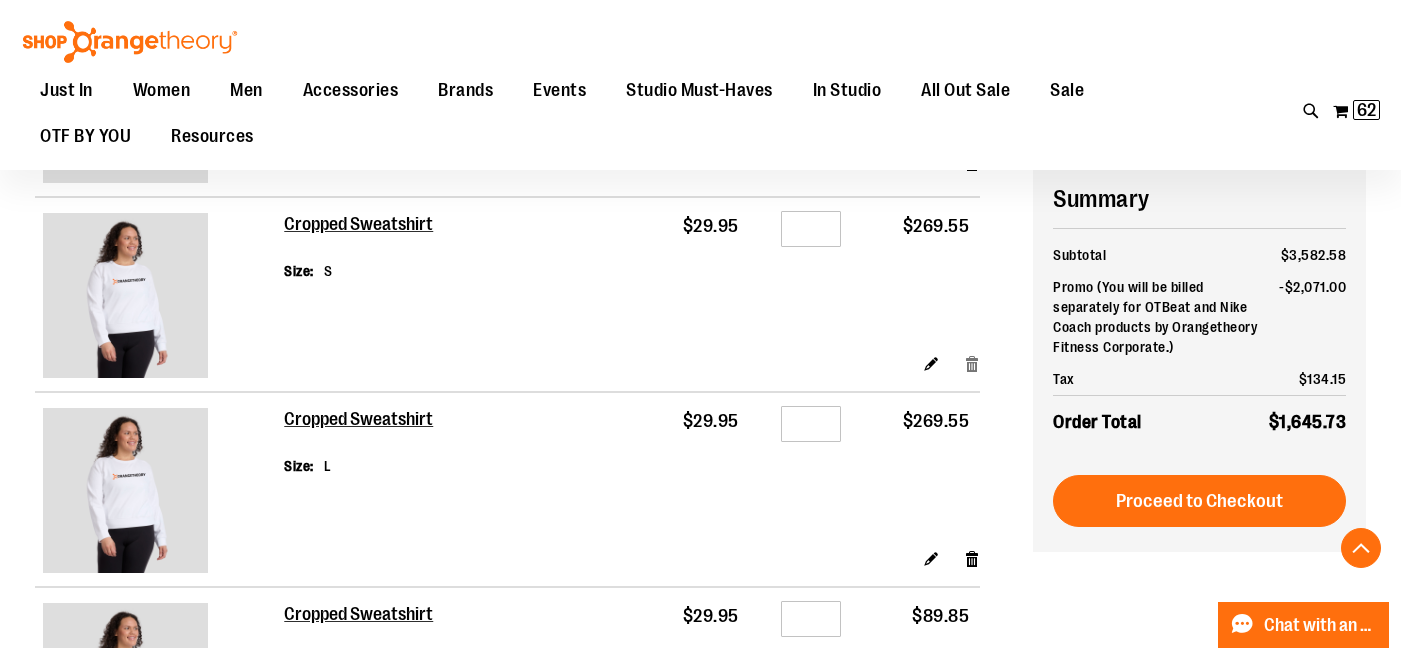 click on "Remove item" at bounding box center [972, 363] 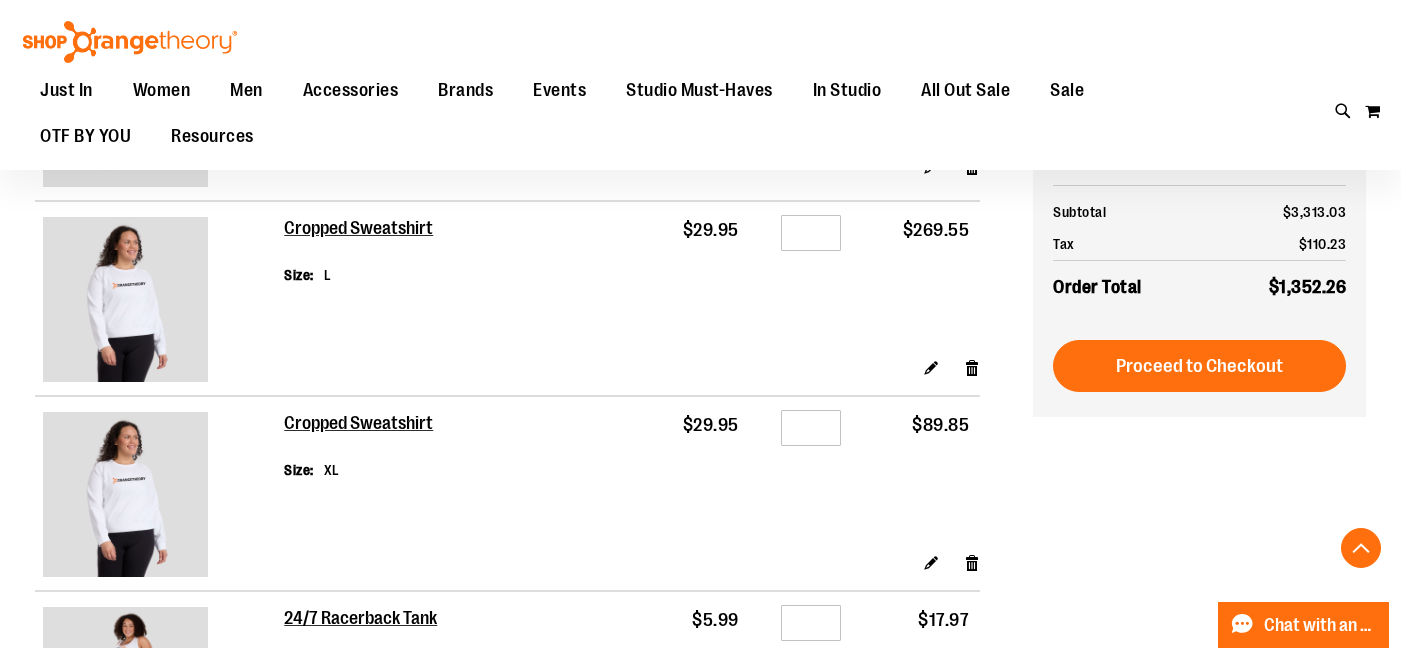 scroll, scrollTop: 1547, scrollLeft: 0, axis: vertical 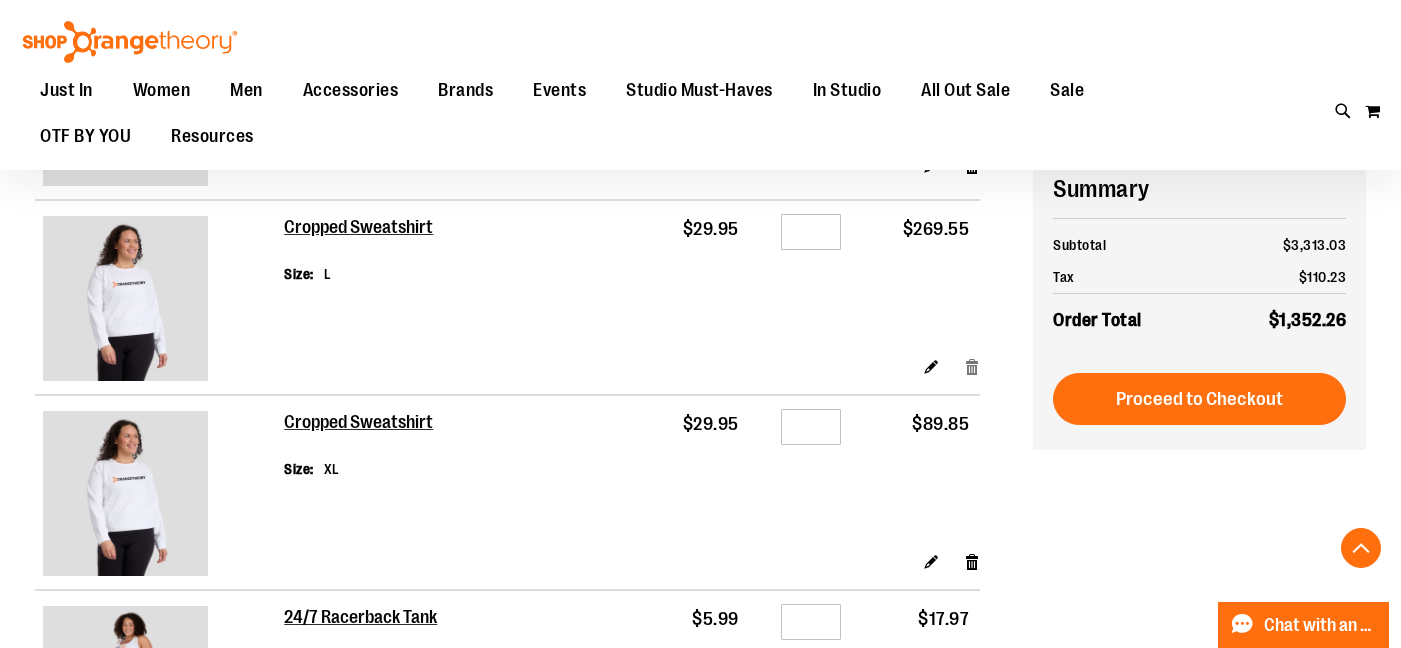 click on "Remove item" at bounding box center [972, 366] 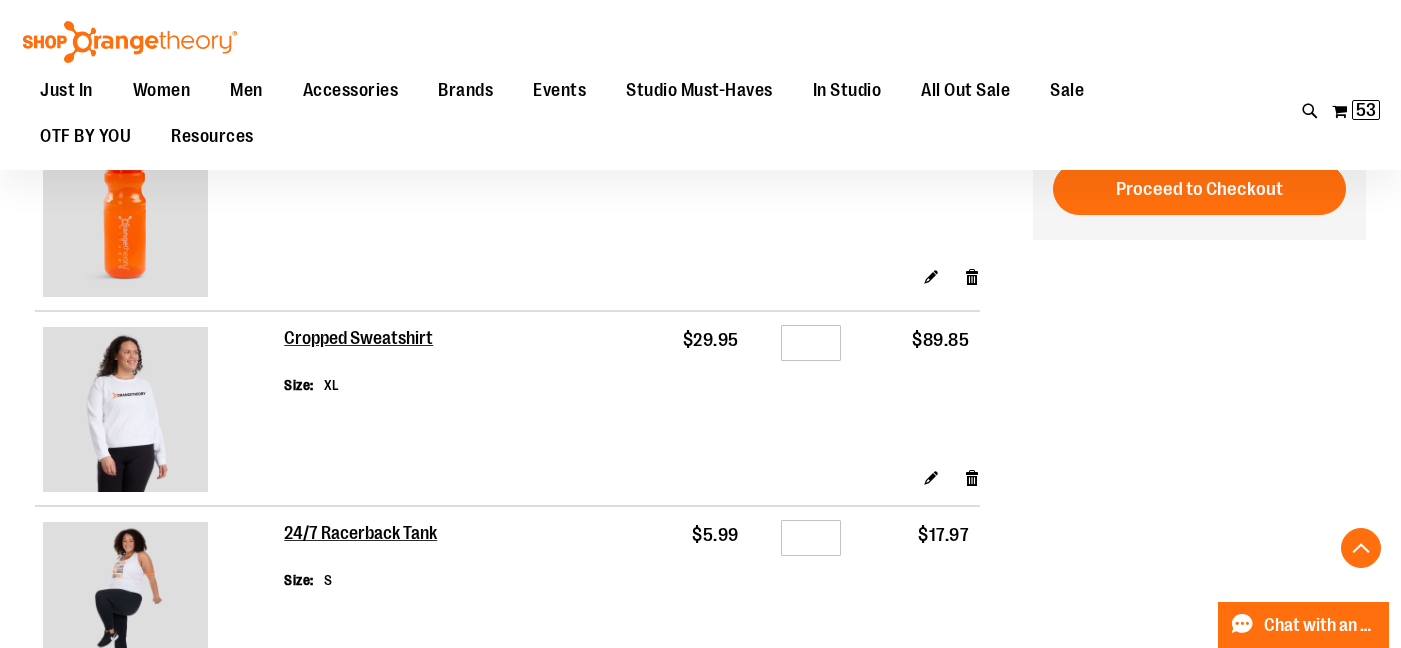 scroll, scrollTop: 1263, scrollLeft: 0, axis: vertical 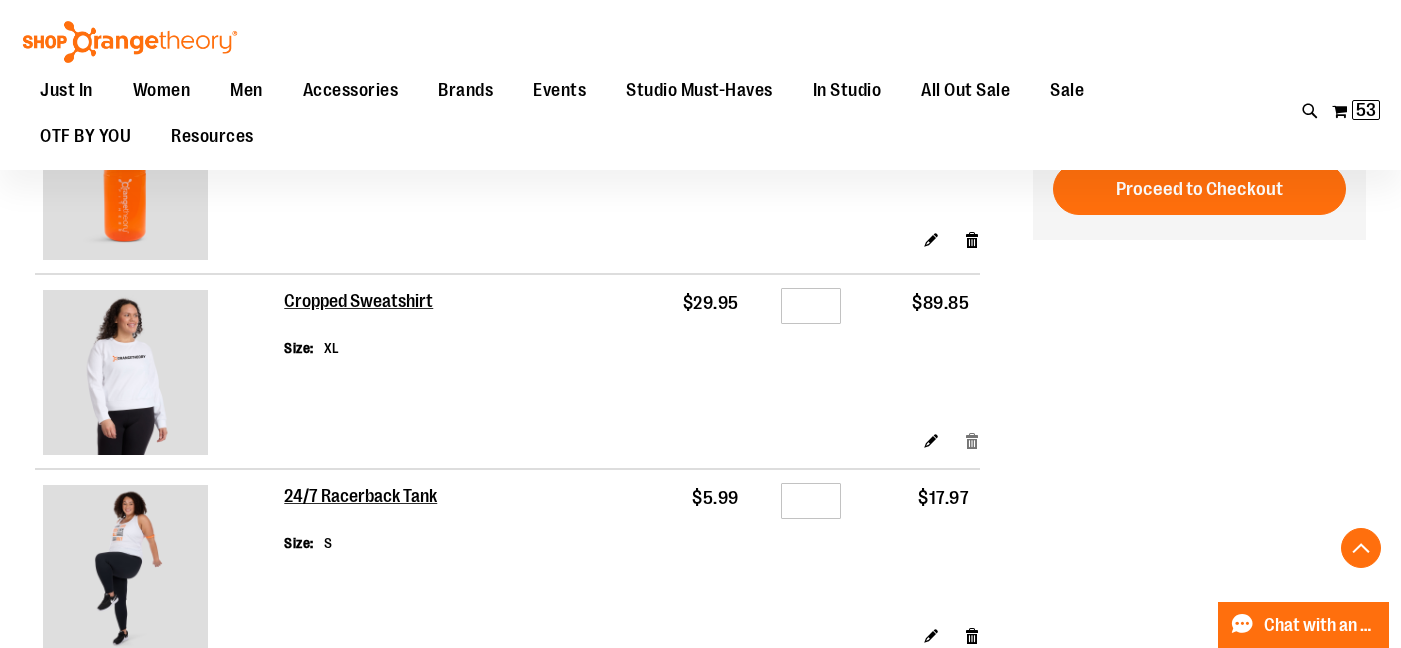 click on "Remove item" at bounding box center (972, 440) 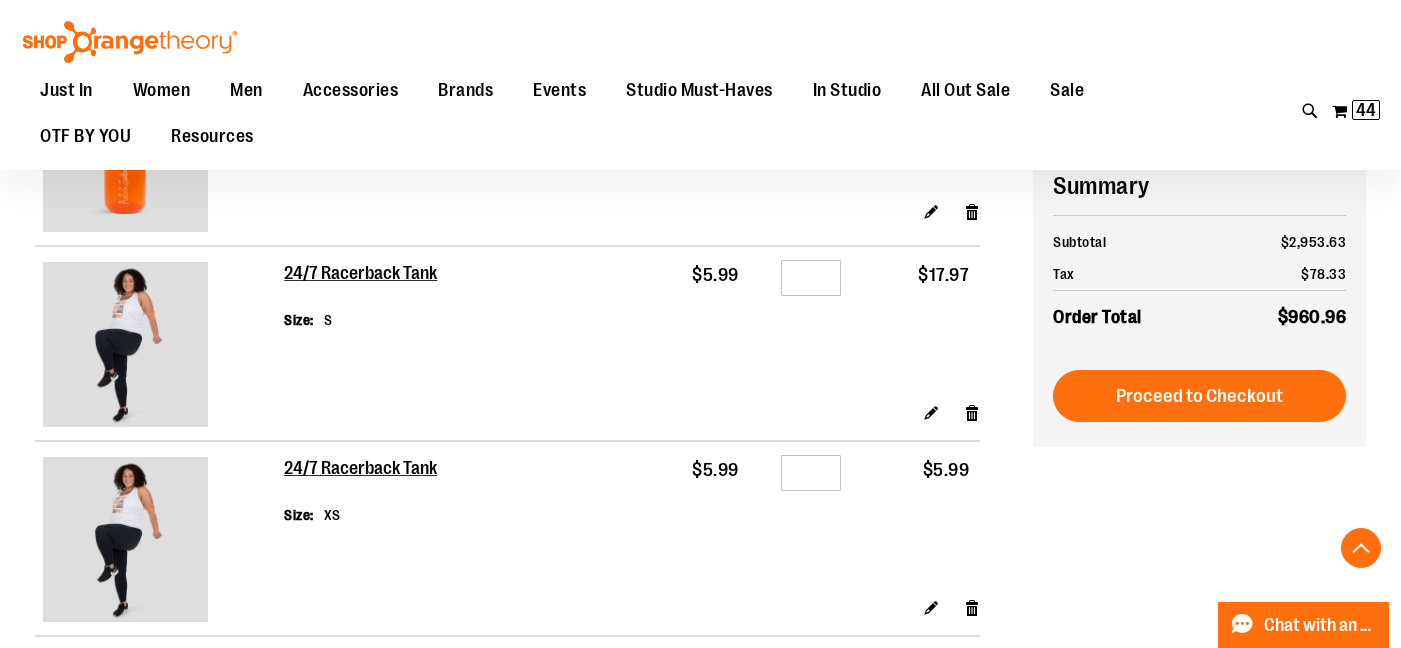 scroll, scrollTop: 1480, scrollLeft: 0, axis: vertical 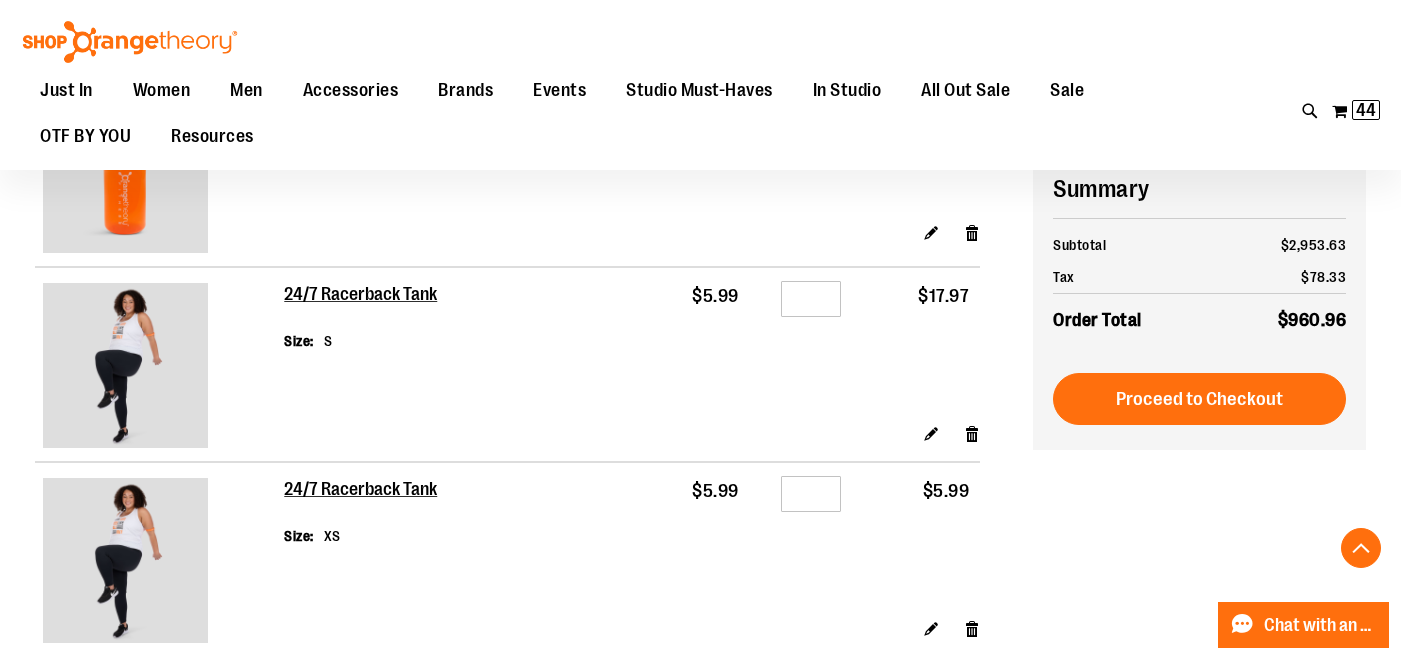 click on "Remove item" at bounding box center (972, 433) 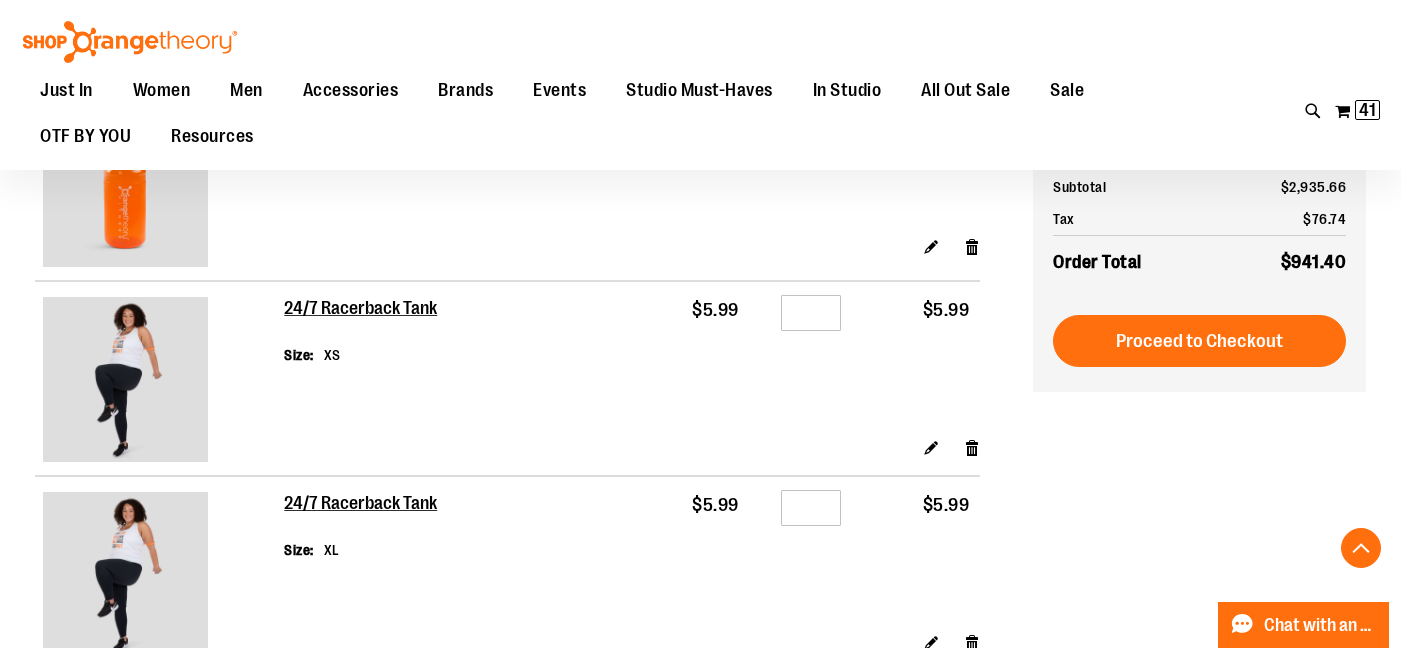 scroll, scrollTop: 1461, scrollLeft: 0, axis: vertical 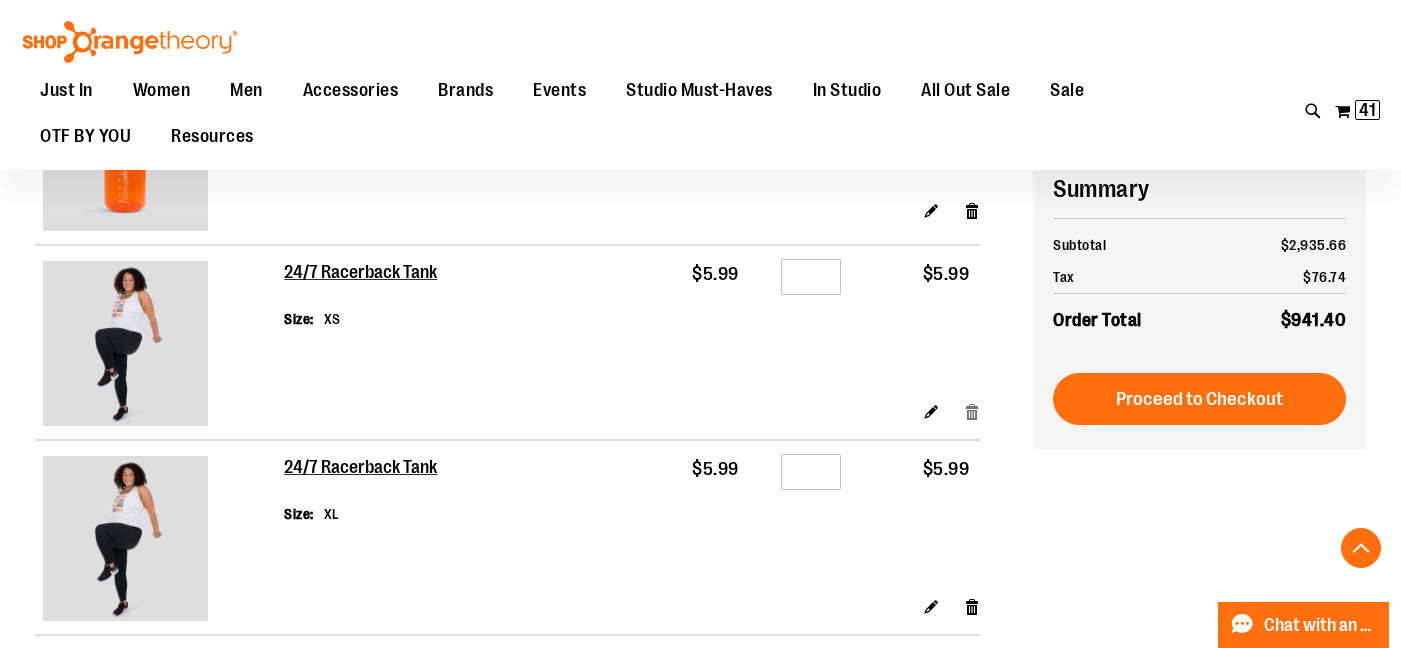 click on "Remove item" at bounding box center (972, 411) 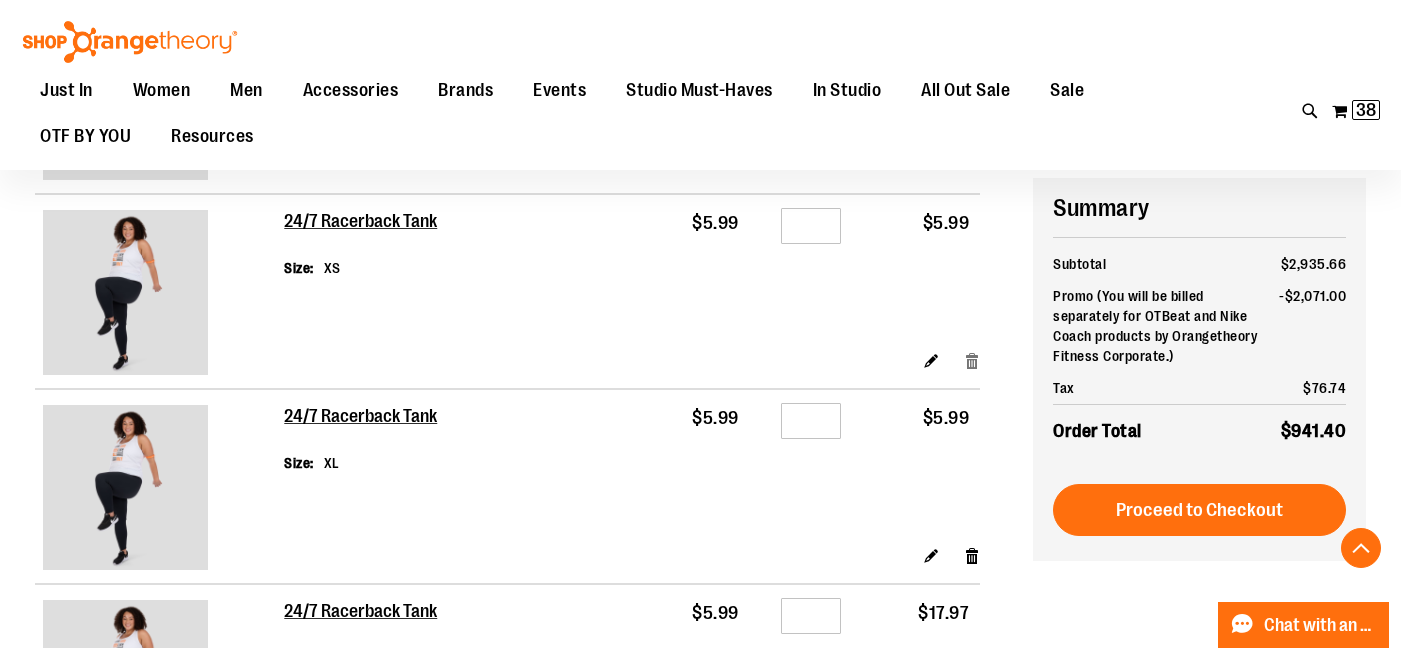 scroll, scrollTop: 1526, scrollLeft: 0, axis: vertical 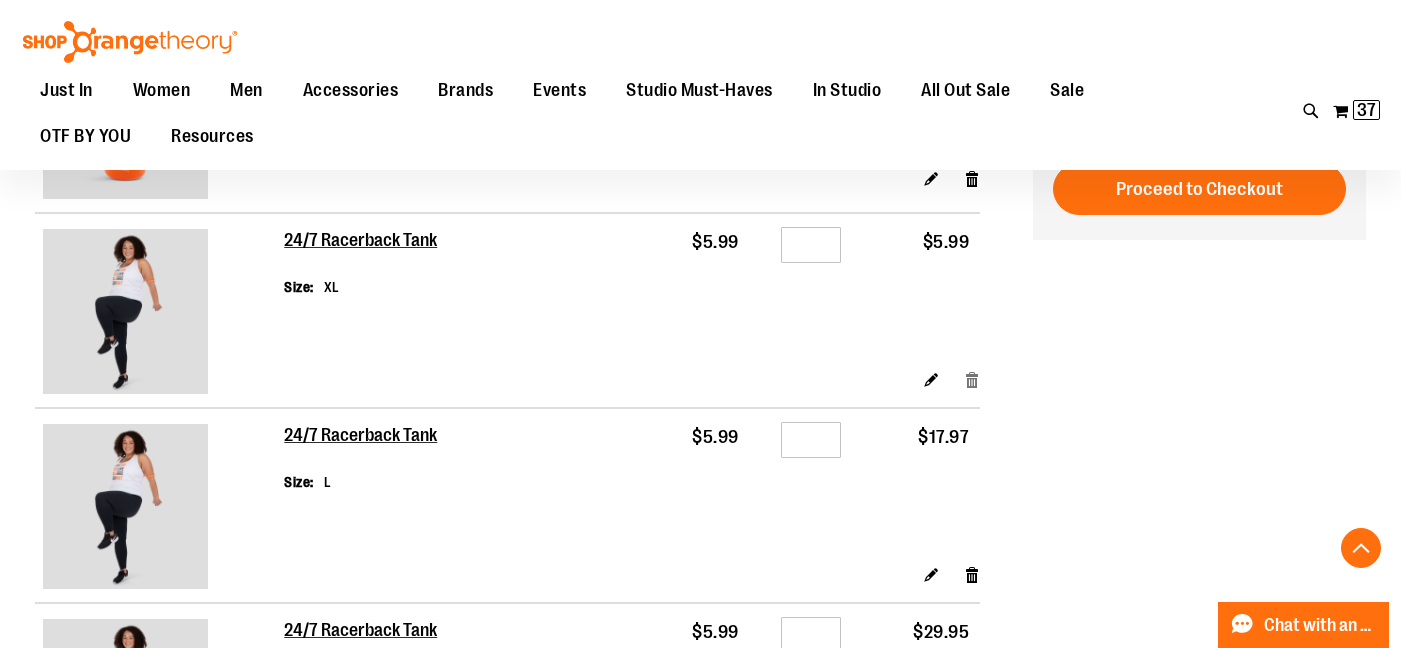 click on "Remove item" at bounding box center (972, 379) 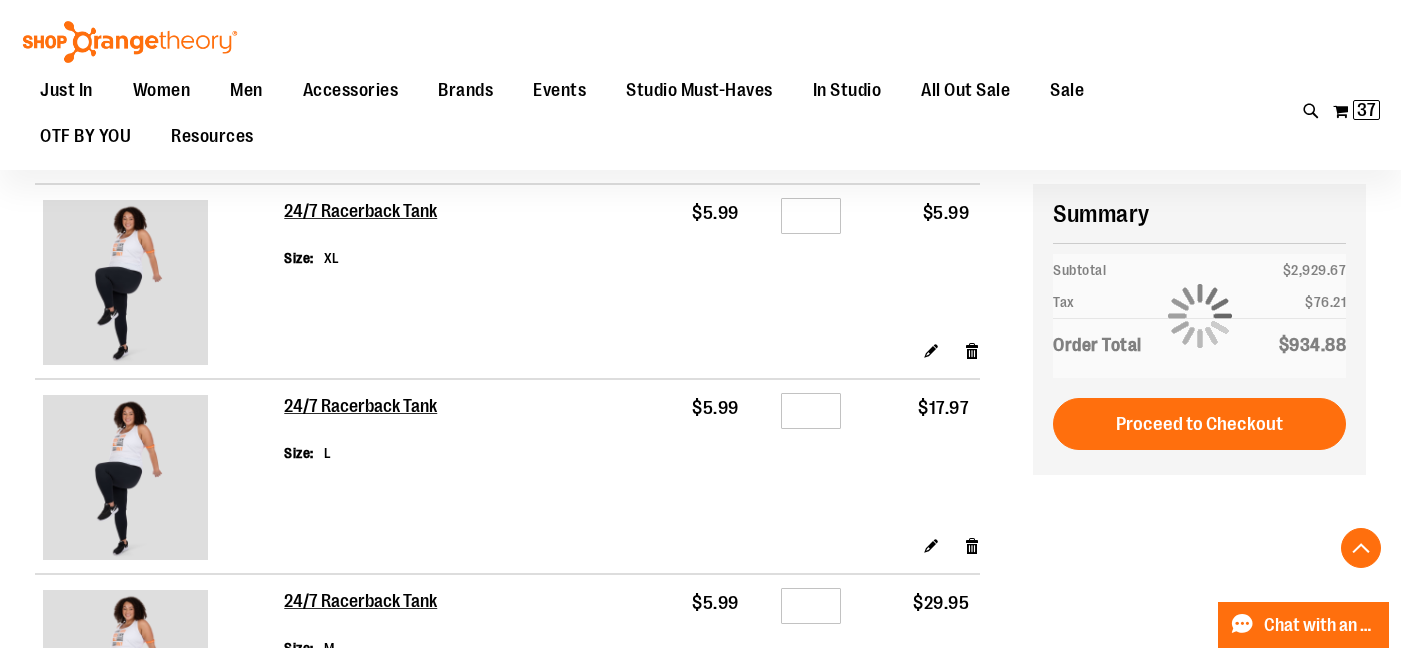scroll, scrollTop: 1338, scrollLeft: 0, axis: vertical 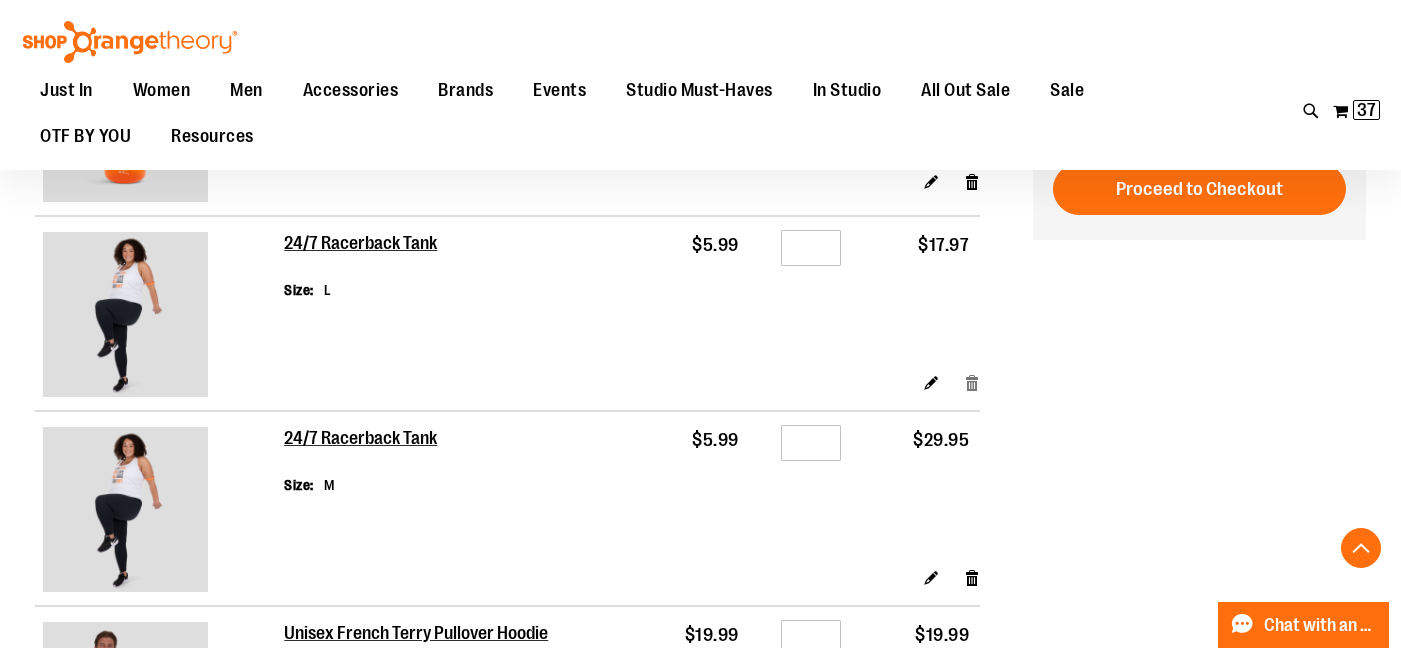 click on "Remove item" at bounding box center [972, 382] 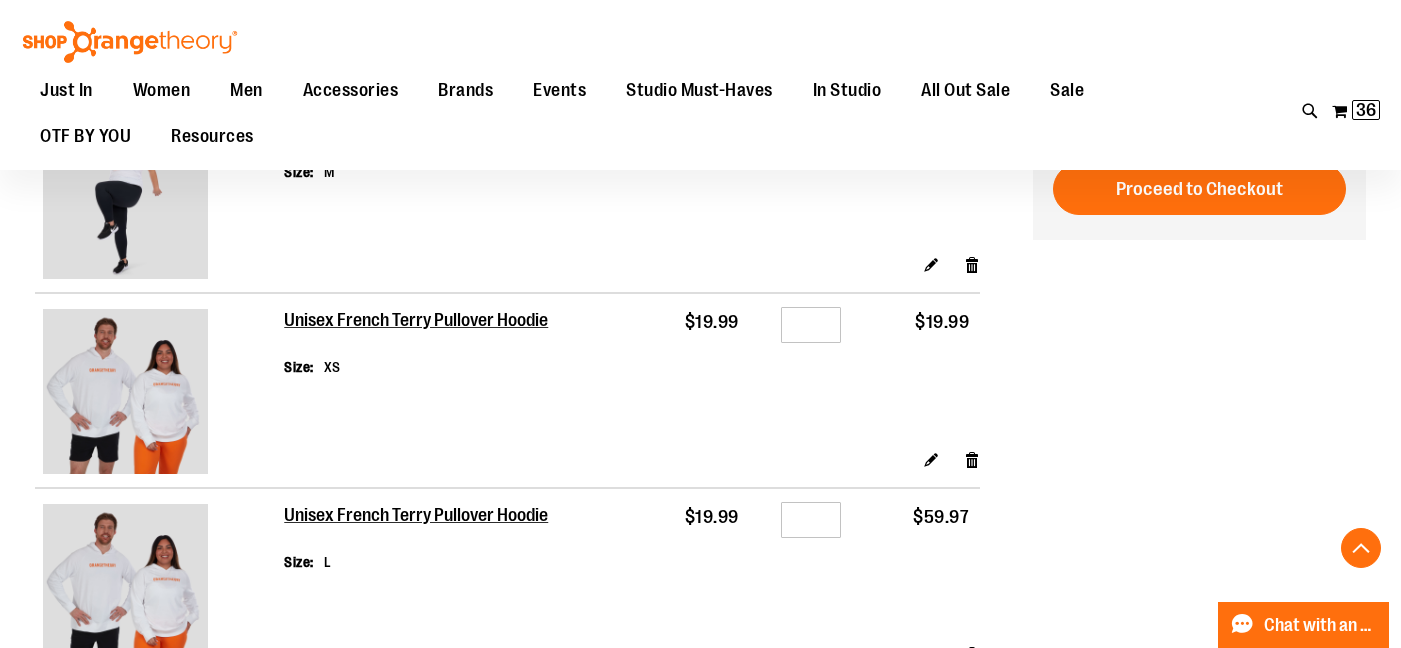 scroll, scrollTop: 1385, scrollLeft: 0, axis: vertical 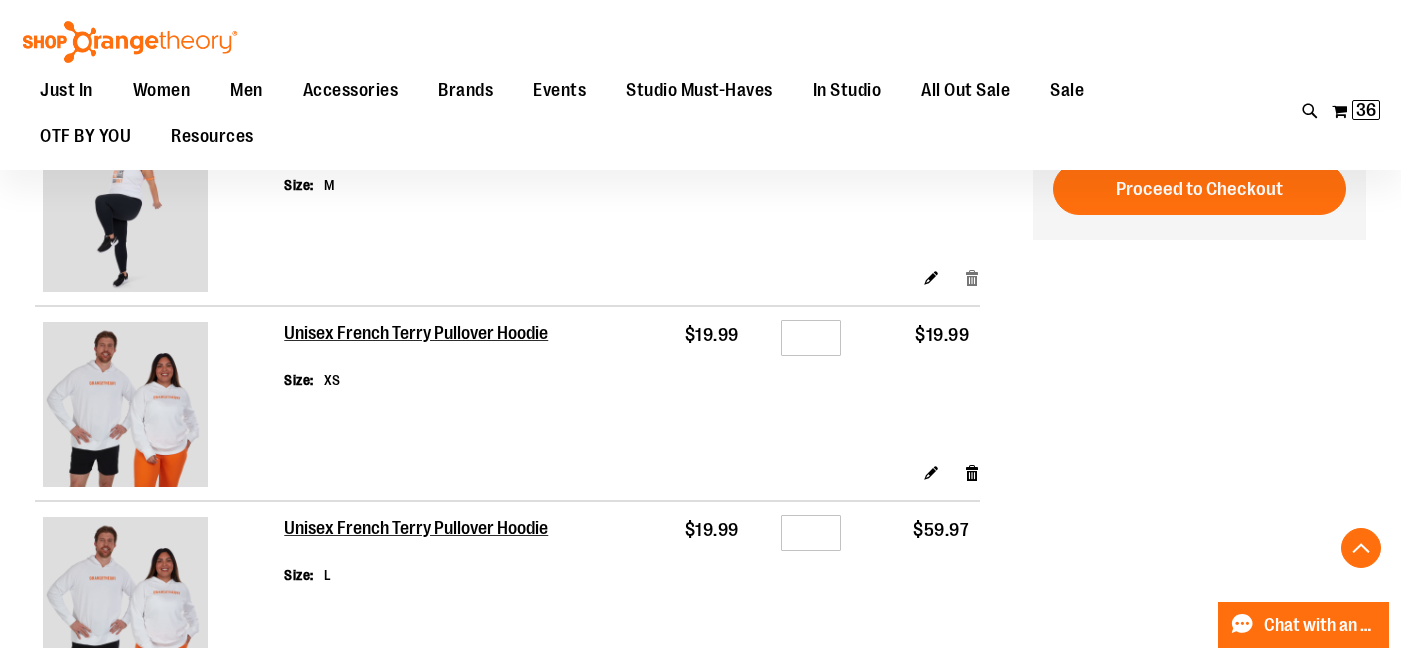 click on "Remove item" at bounding box center [972, 277] 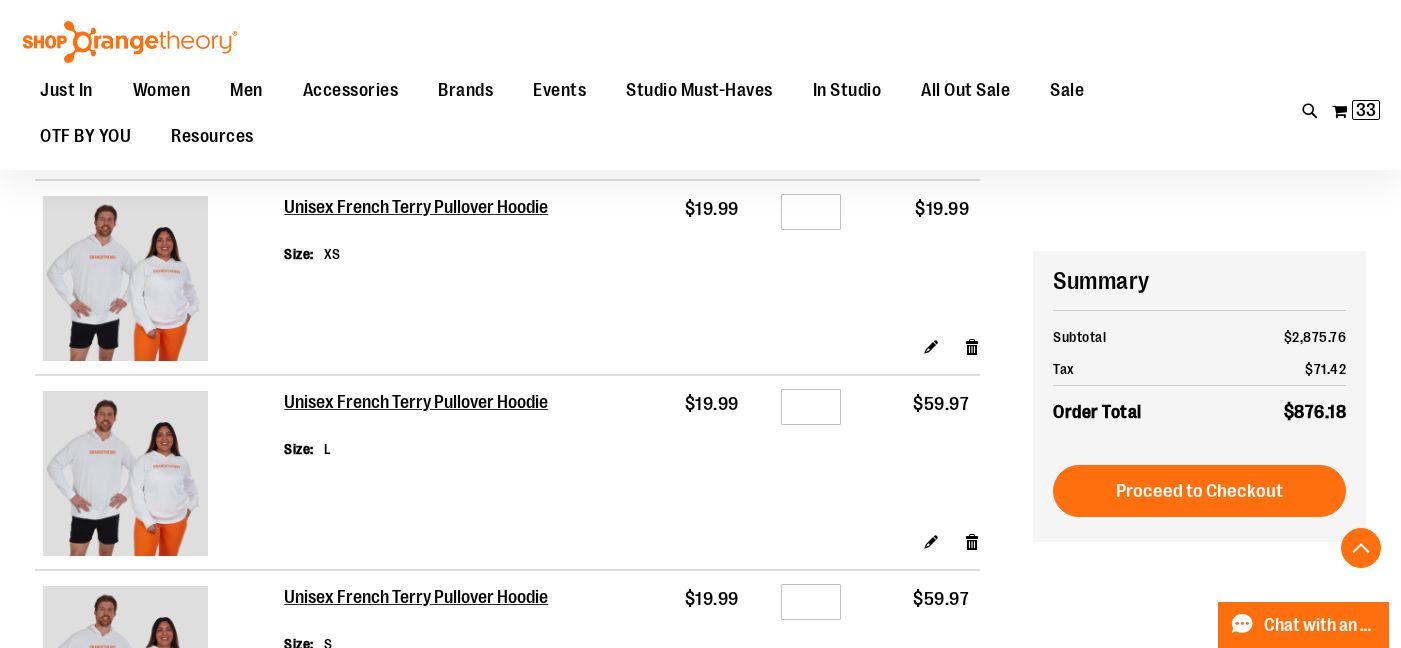 scroll, scrollTop: 1618, scrollLeft: 0, axis: vertical 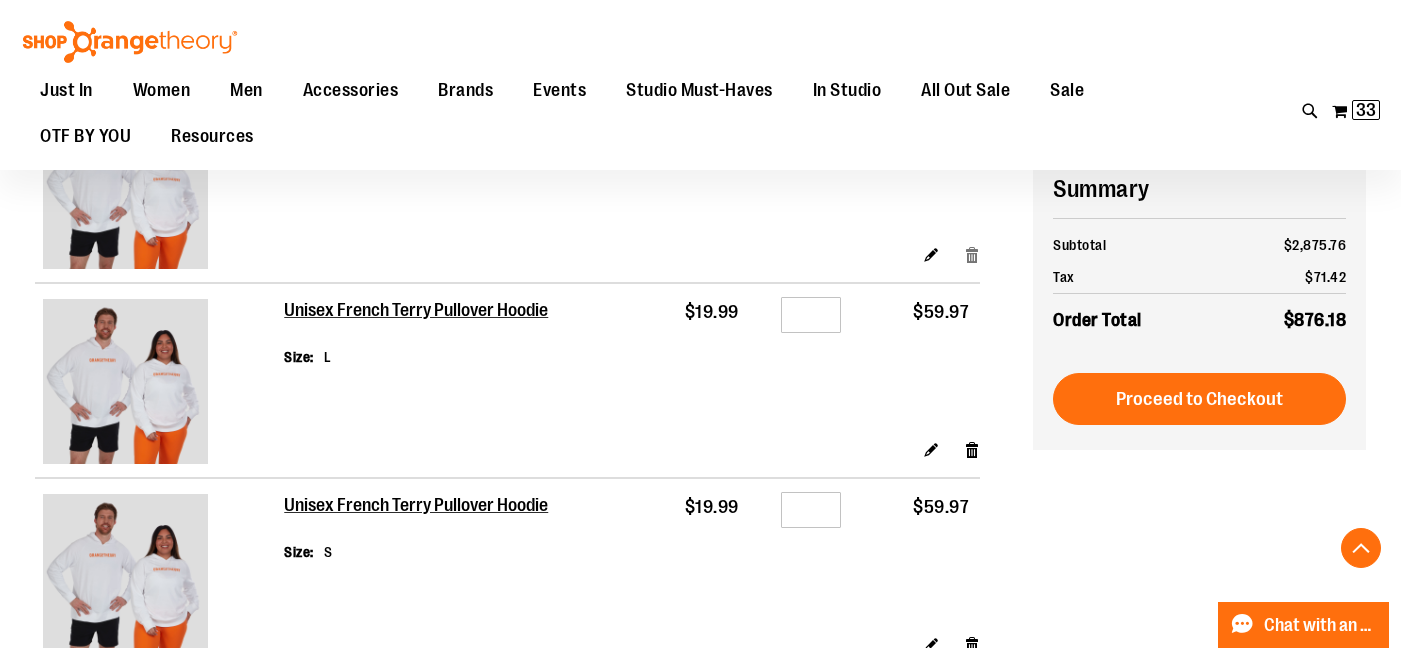 click on "Remove item" at bounding box center (972, 254) 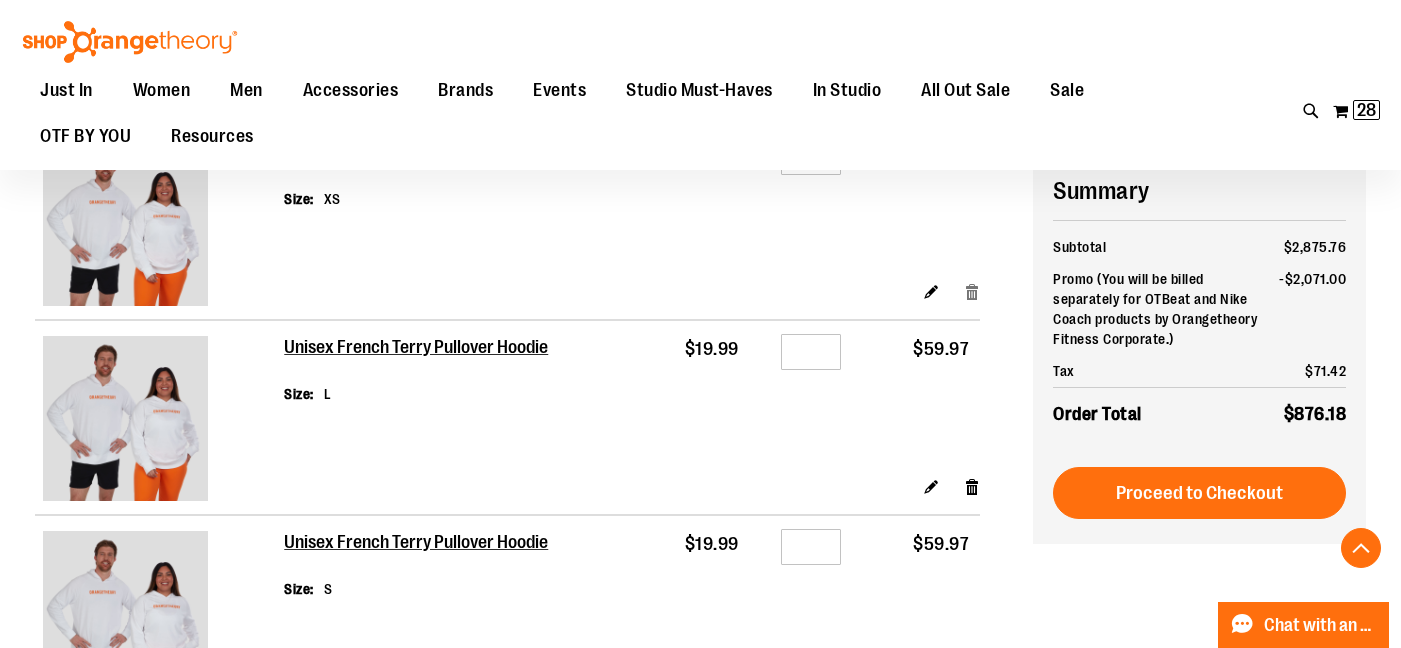 scroll, scrollTop: 1556, scrollLeft: 0, axis: vertical 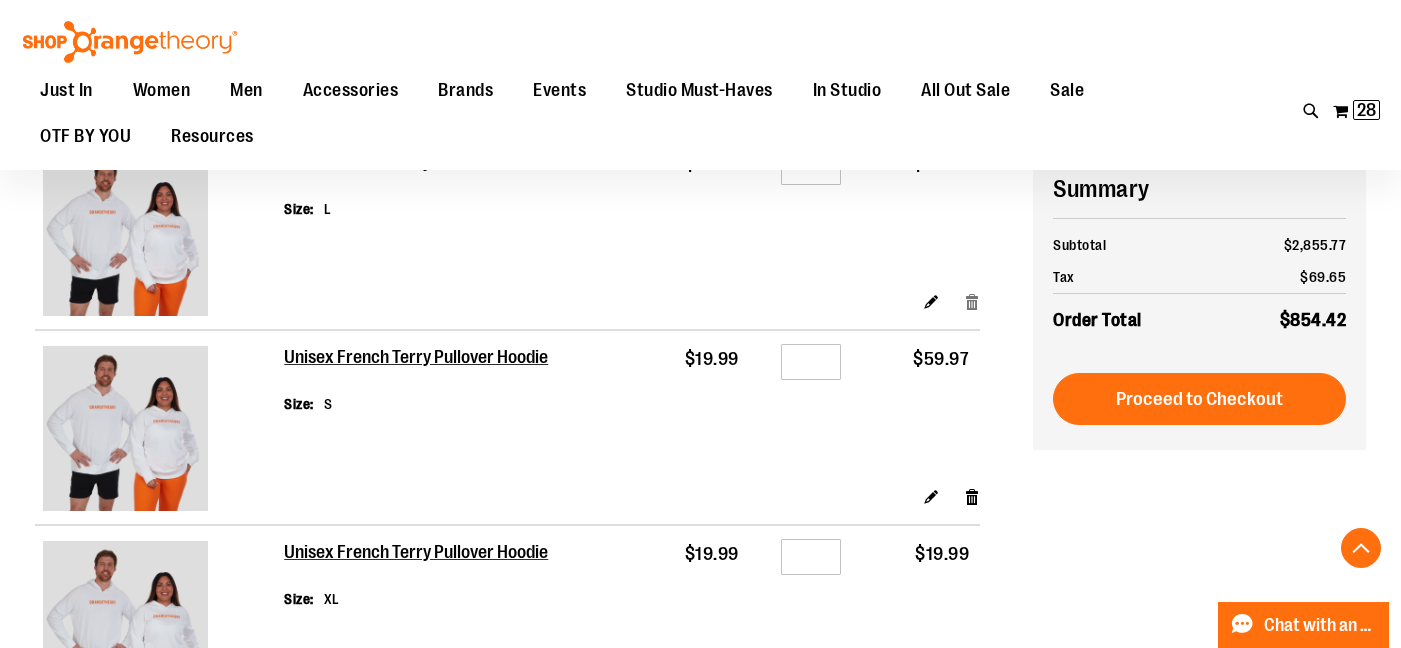 click on "Remove item" at bounding box center [972, 301] 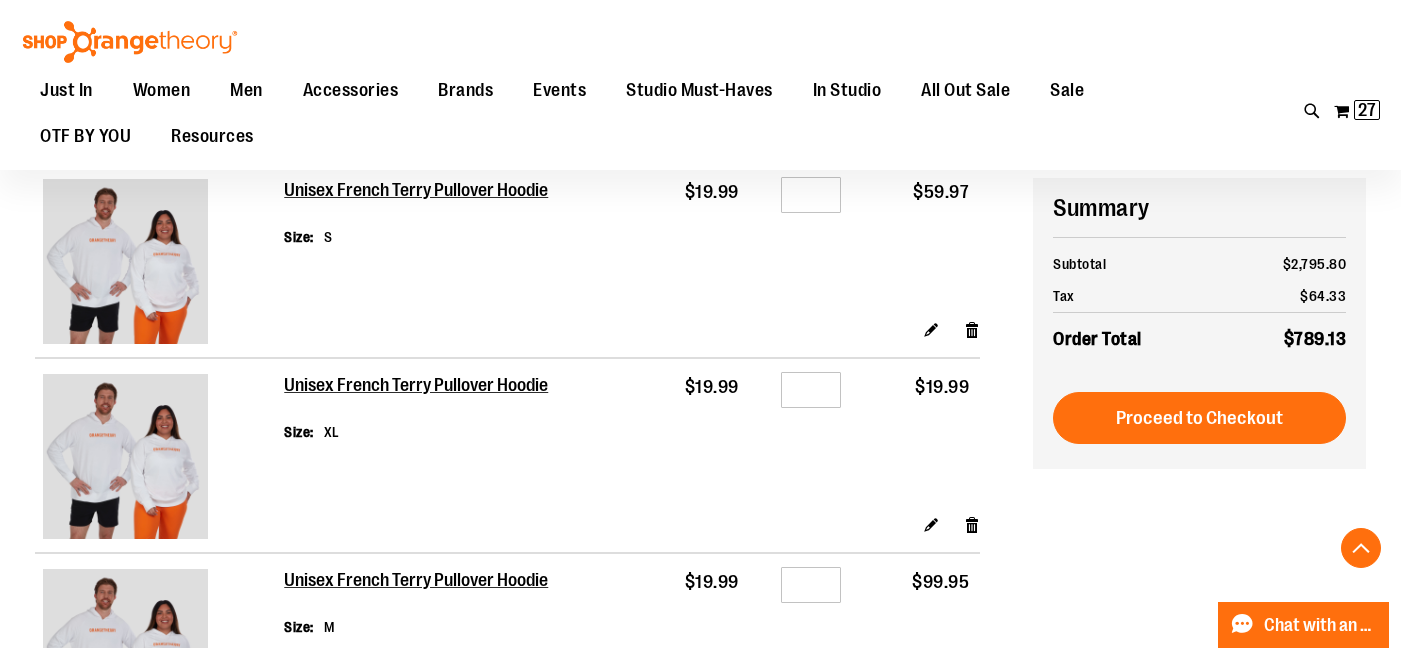 scroll, scrollTop: 1585, scrollLeft: 0, axis: vertical 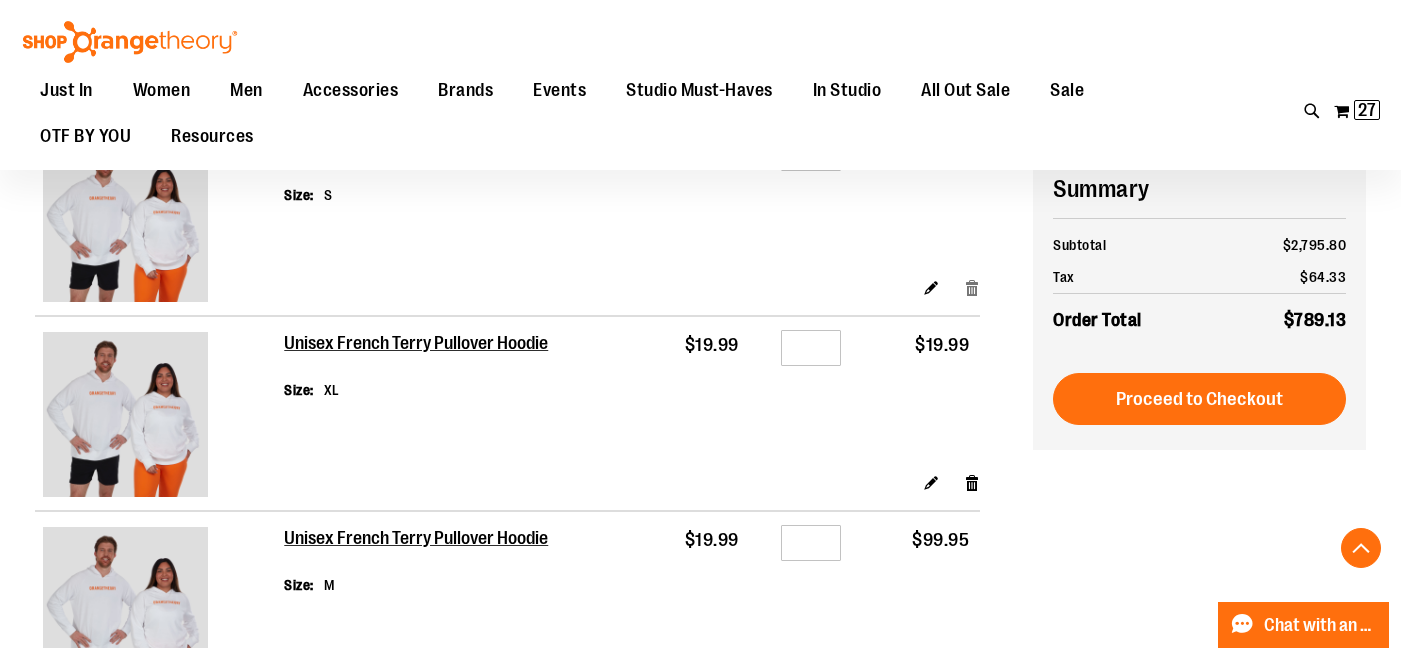 click on "Remove item" at bounding box center (972, 287) 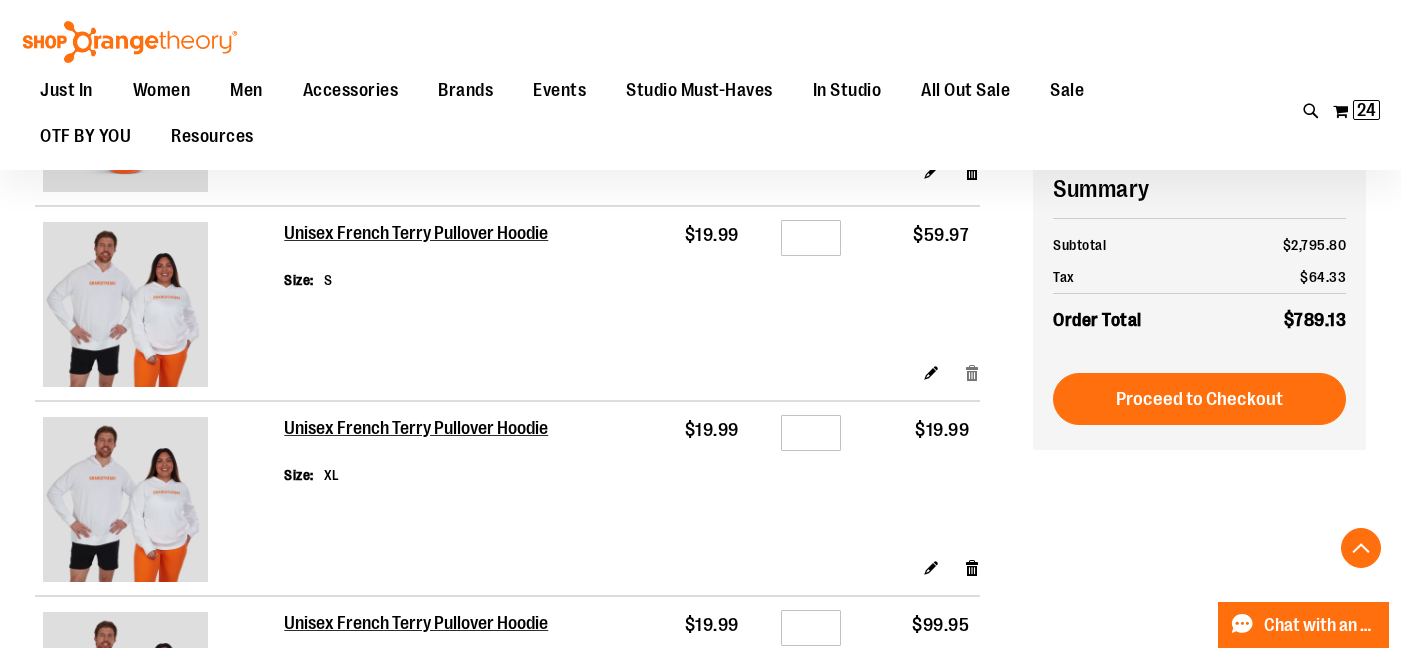 scroll, scrollTop: 1502, scrollLeft: 0, axis: vertical 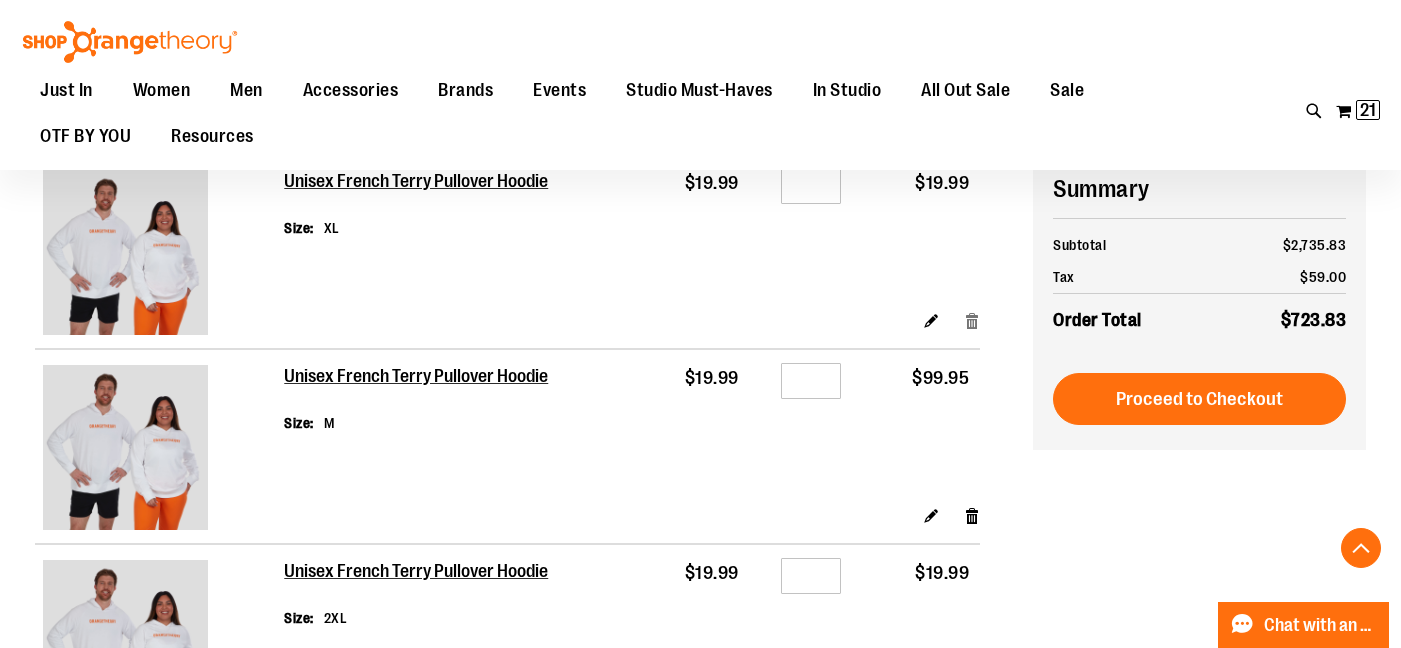 click on "Remove item" at bounding box center [972, 320] 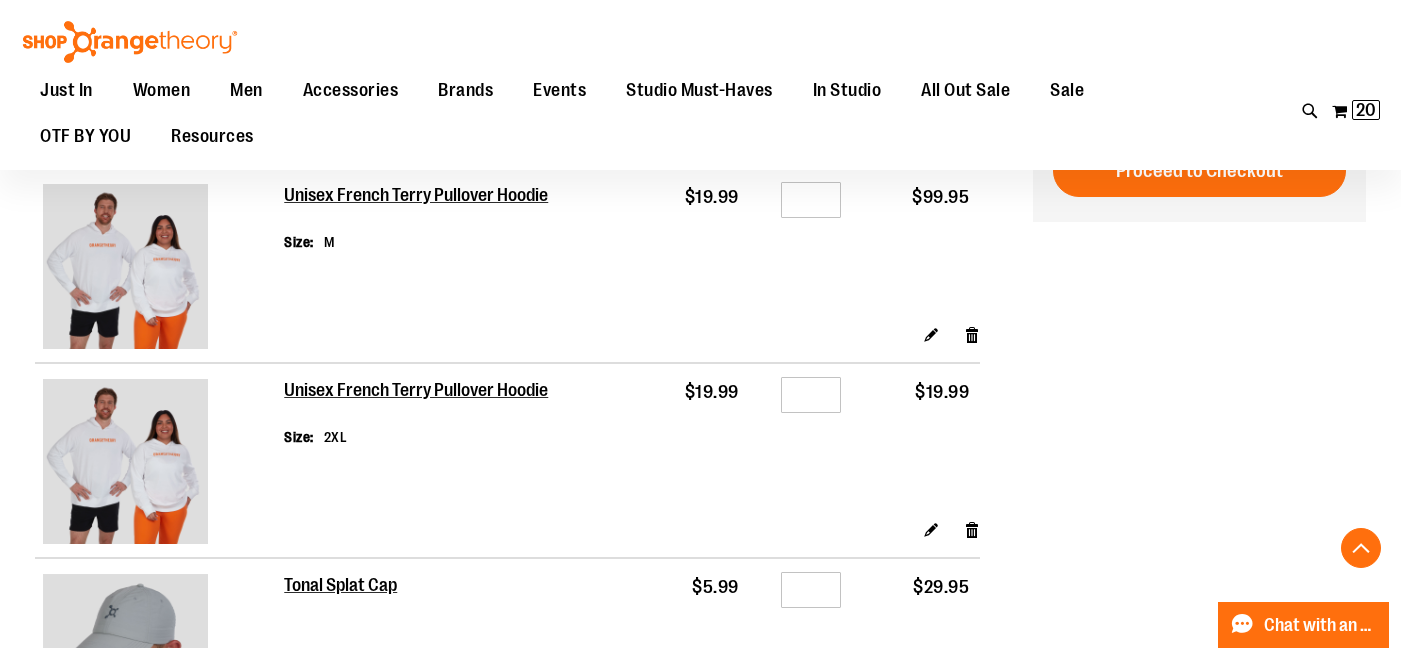 scroll, scrollTop: 1310, scrollLeft: 0, axis: vertical 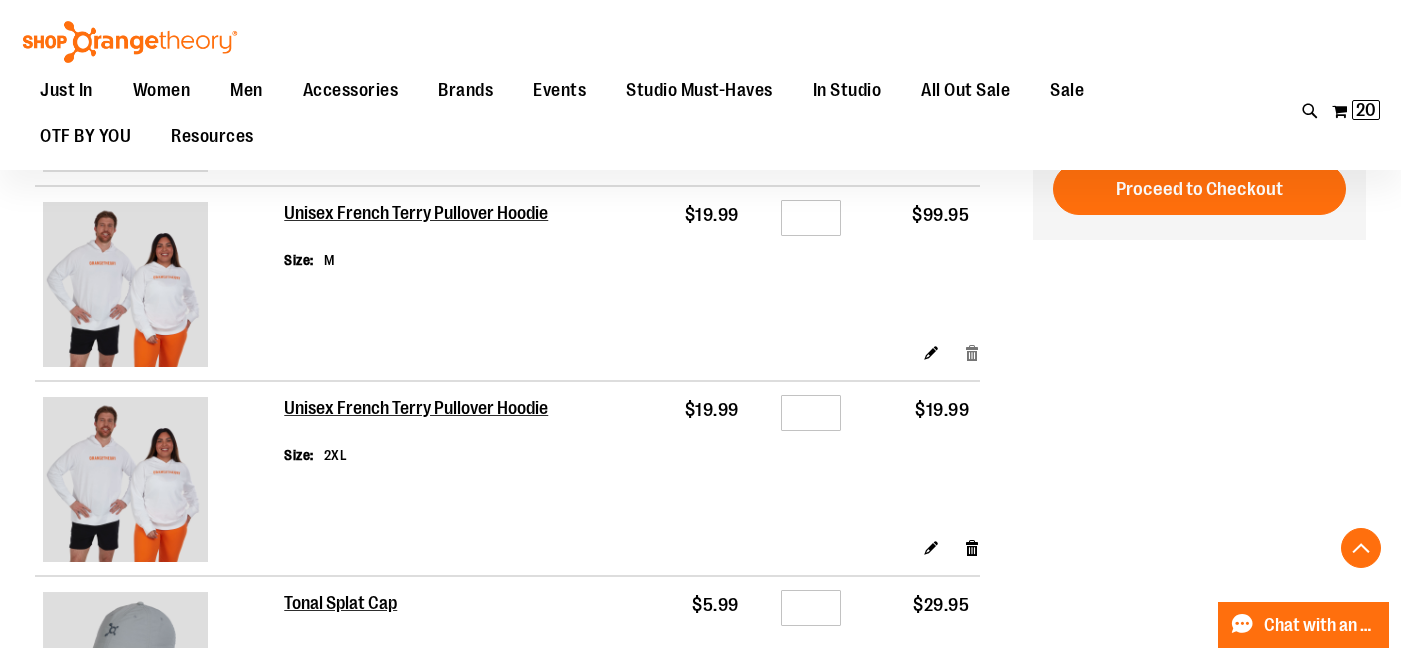 click on "Remove item" at bounding box center [972, 352] 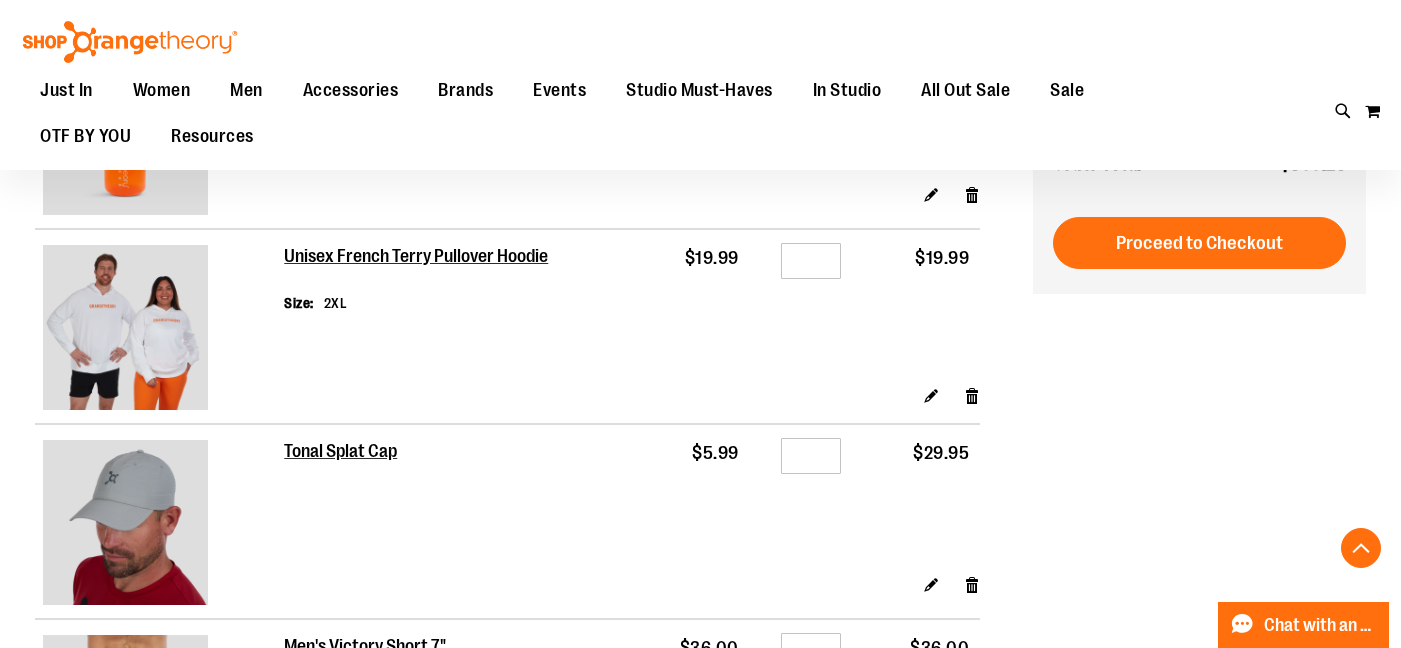 scroll, scrollTop: 1363, scrollLeft: 0, axis: vertical 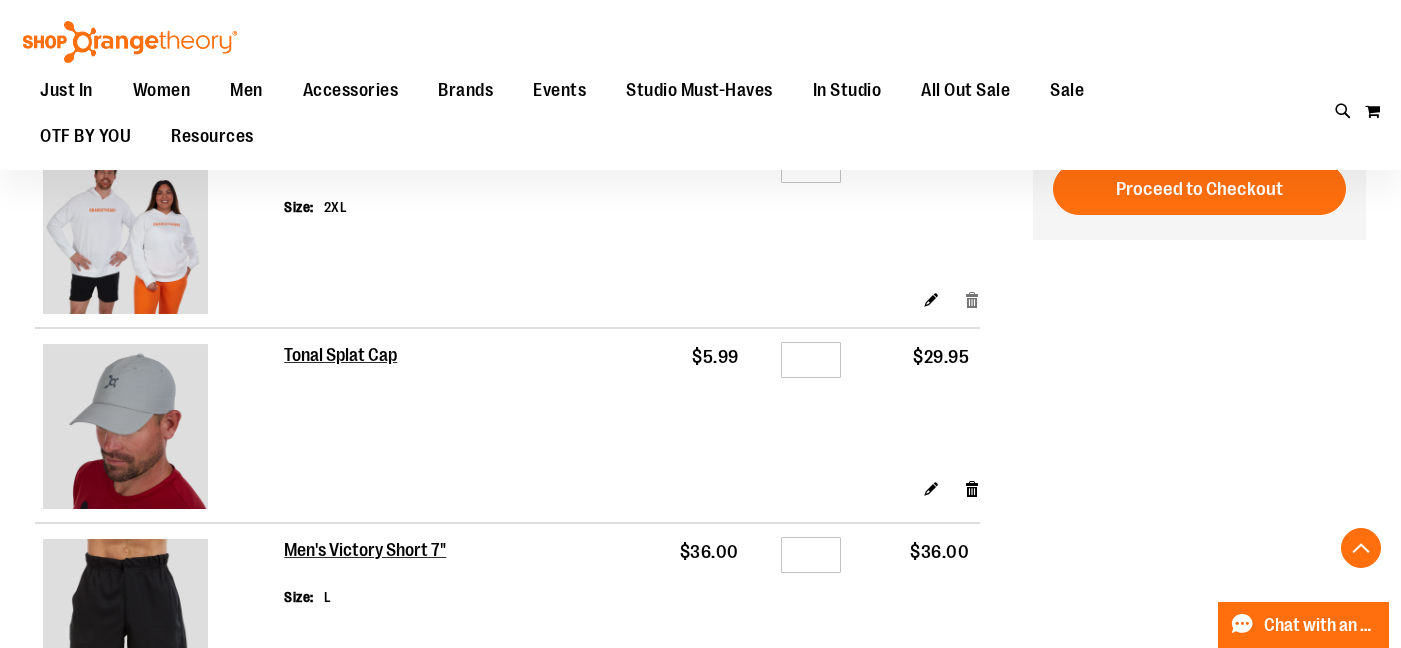 click on "Remove item" at bounding box center (972, 299) 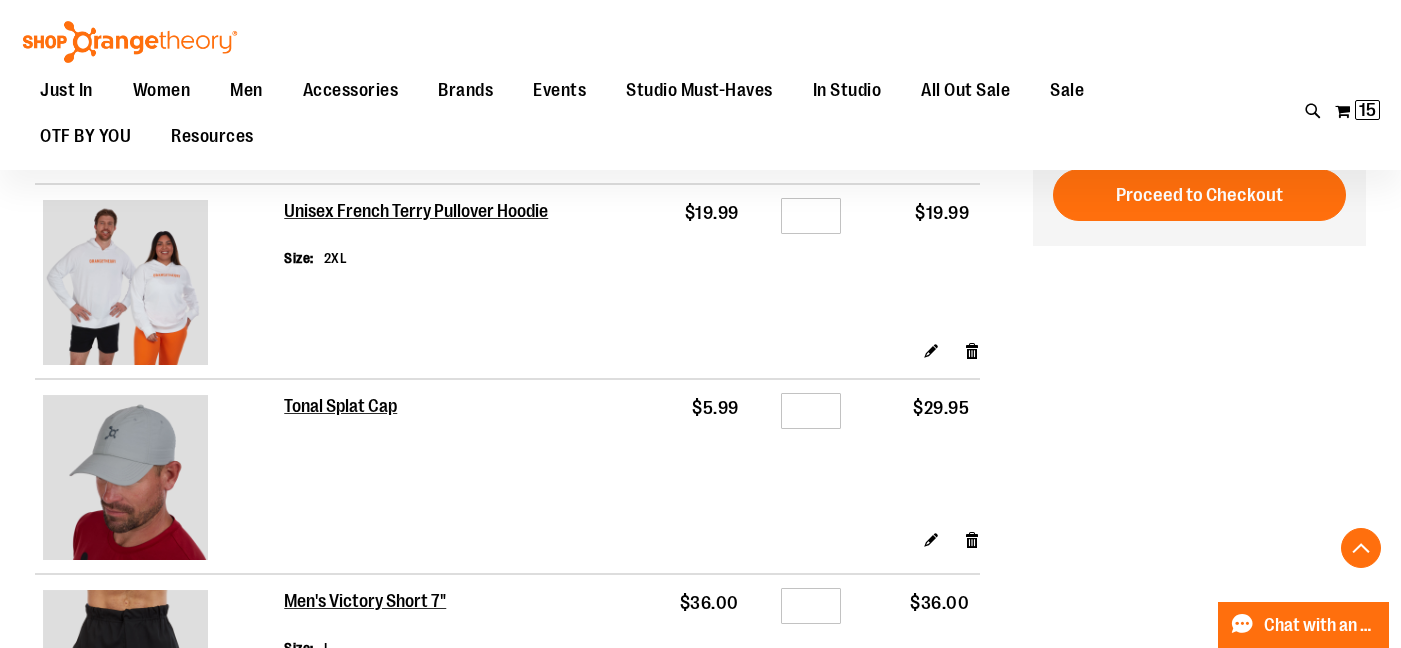 scroll, scrollTop: 1309, scrollLeft: 0, axis: vertical 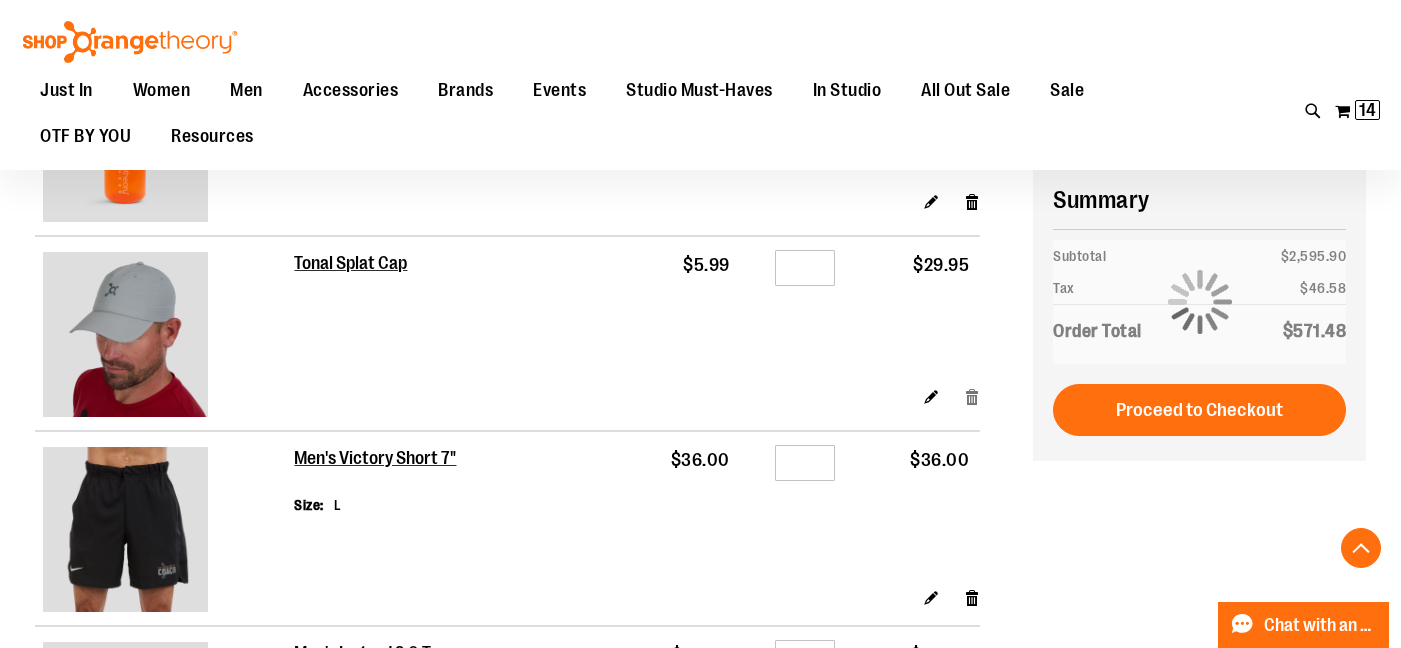 click on "Remove item" at bounding box center (972, 396) 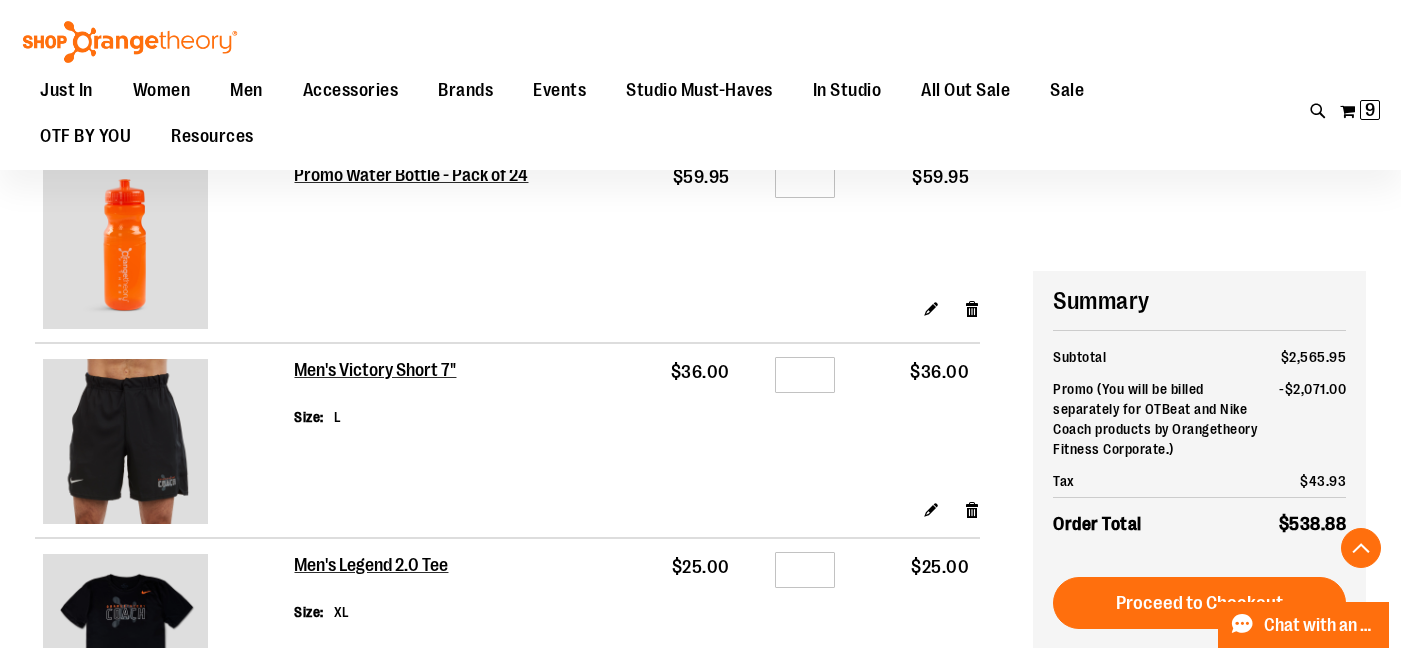 scroll, scrollTop: 1362, scrollLeft: 0, axis: vertical 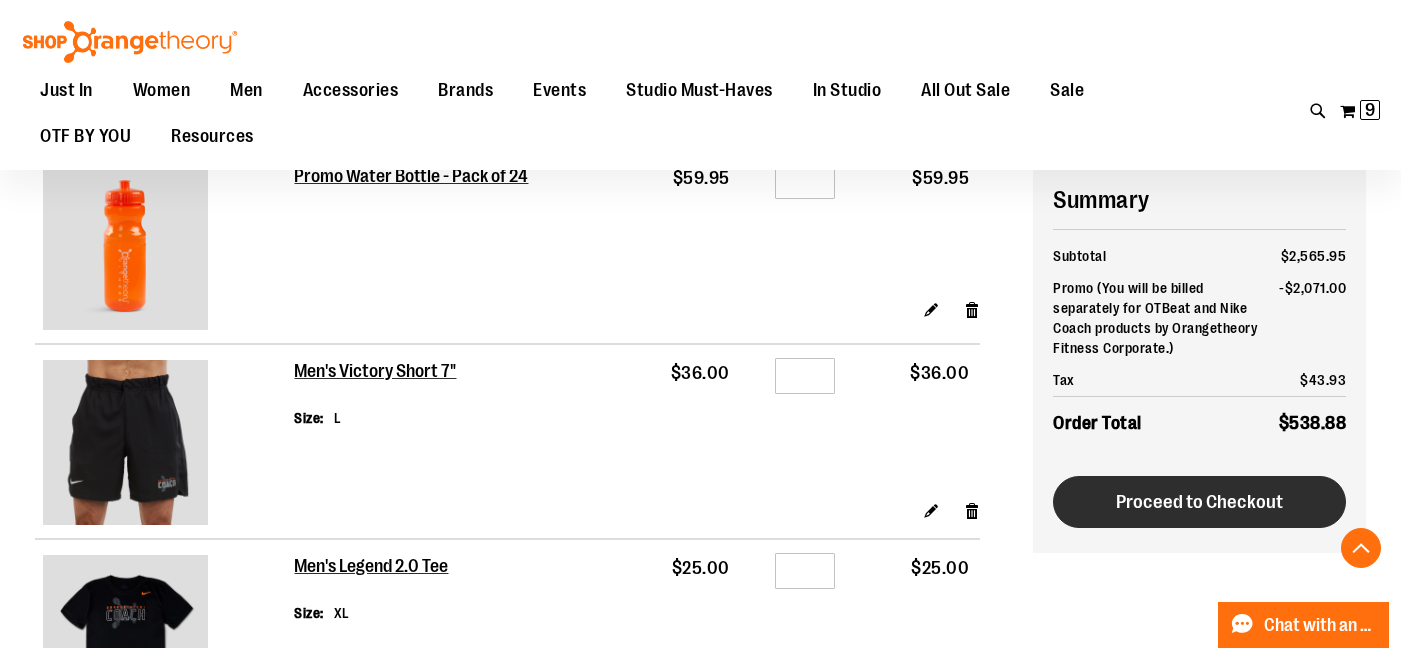 click on "Proceed to Checkout" at bounding box center [1199, 502] 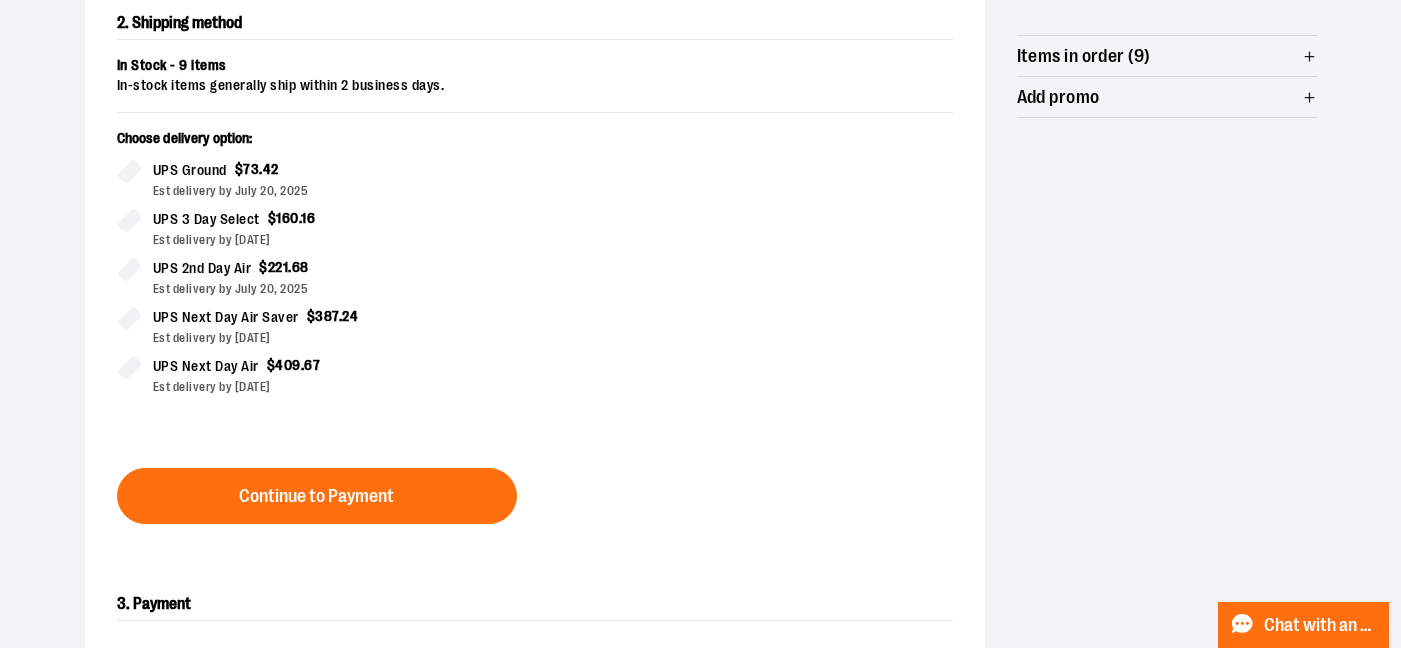 scroll, scrollTop: 692, scrollLeft: 0, axis: vertical 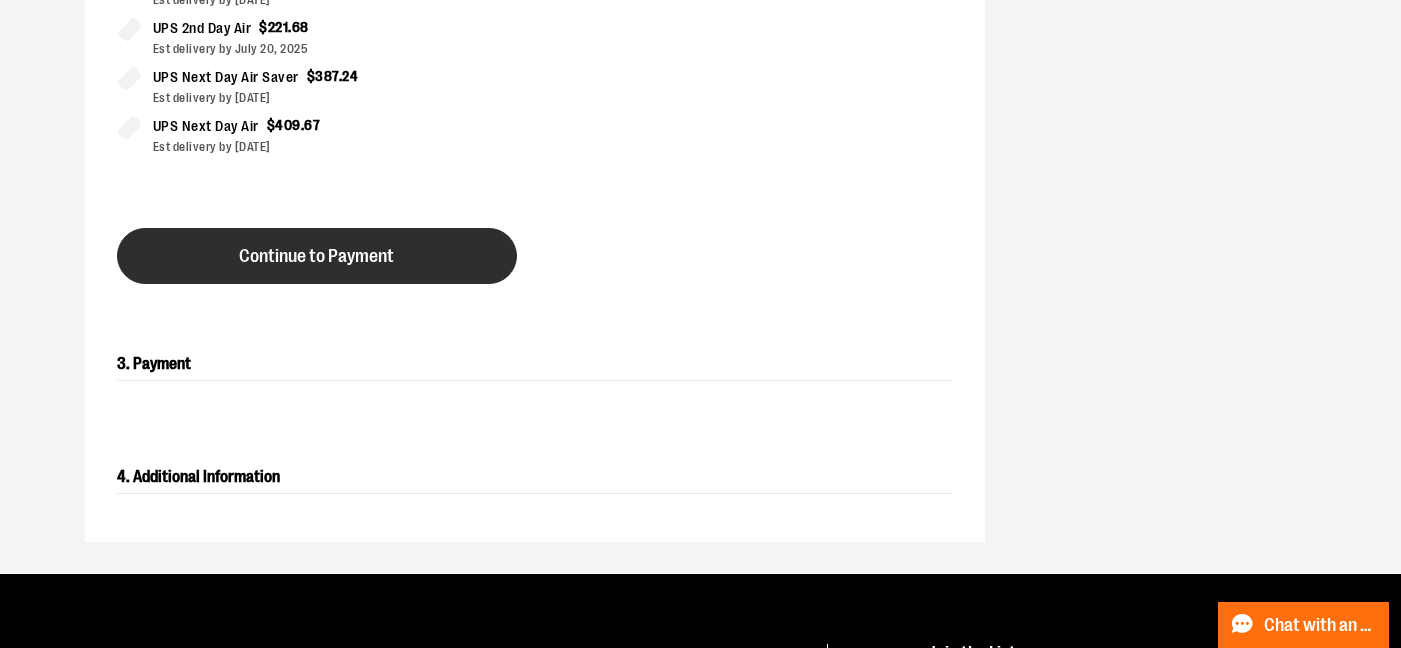 click on "Continue to Payment" at bounding box center (317, 256) 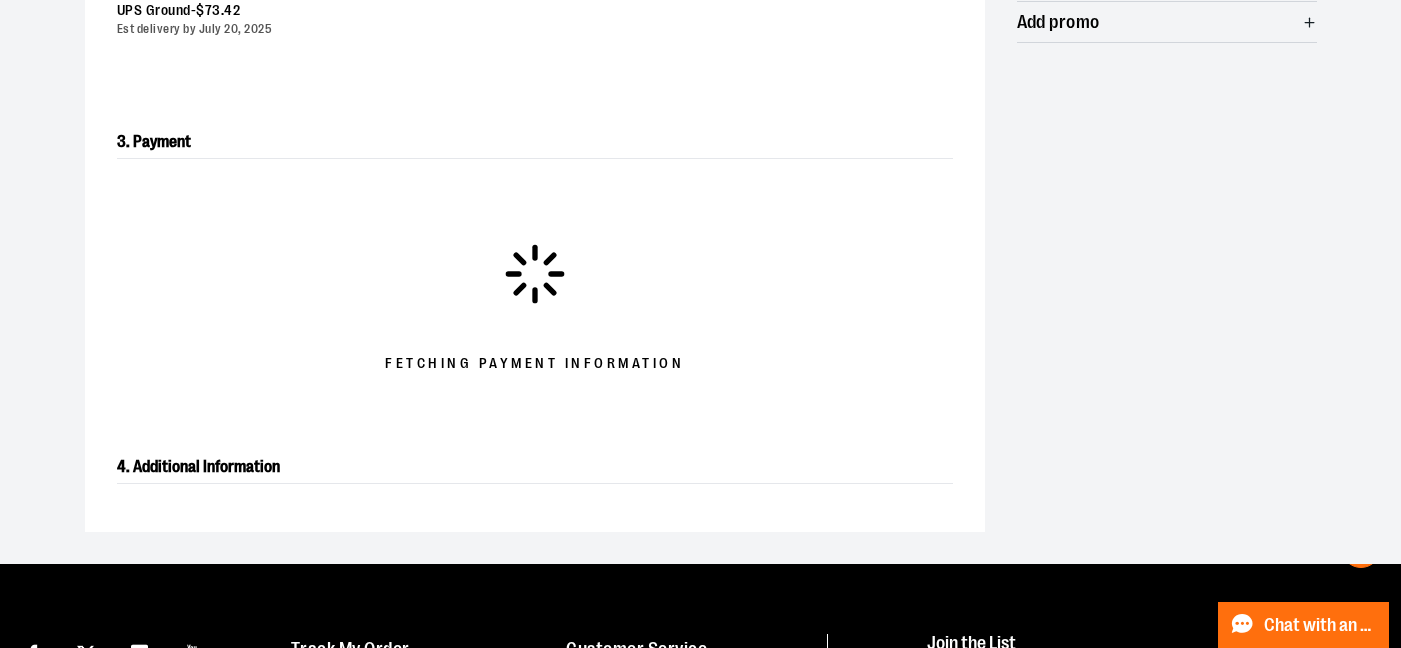 scroll, scrollTop: 526, scrollLeft: 0, axis: vertical 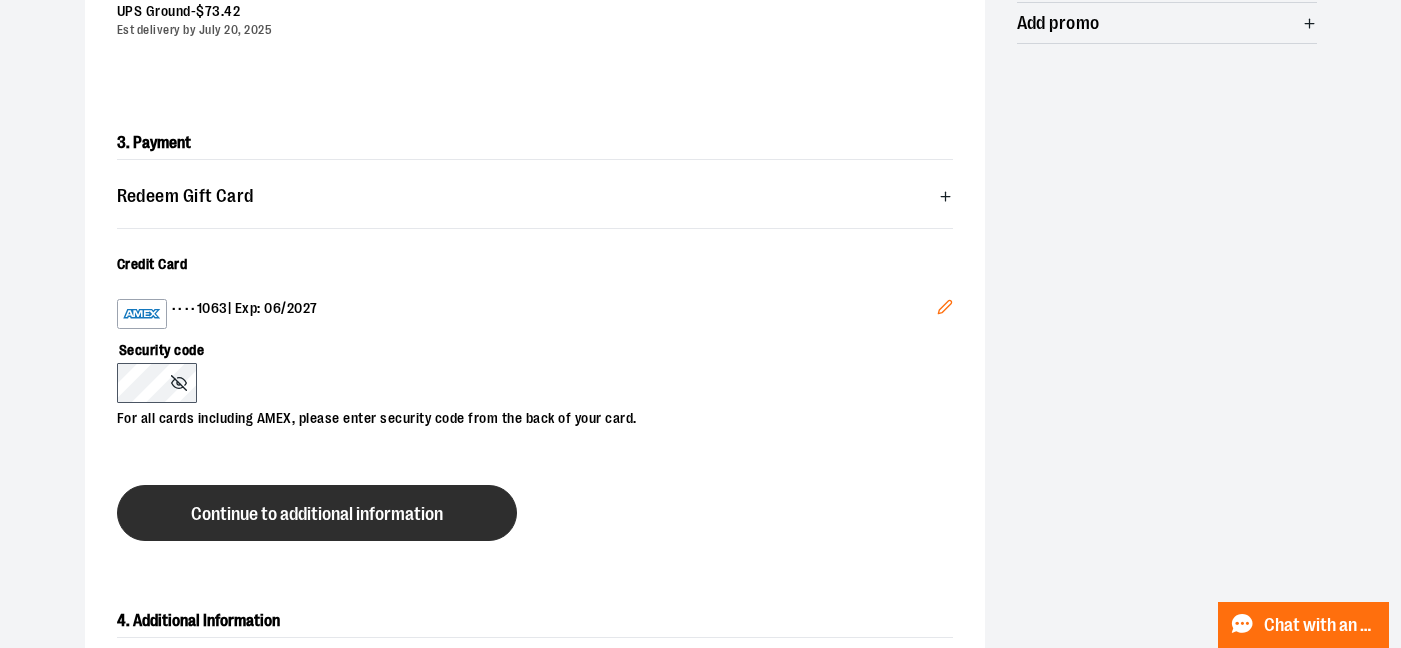 click on "Continue to additional information" at bounding box center [317, 513] 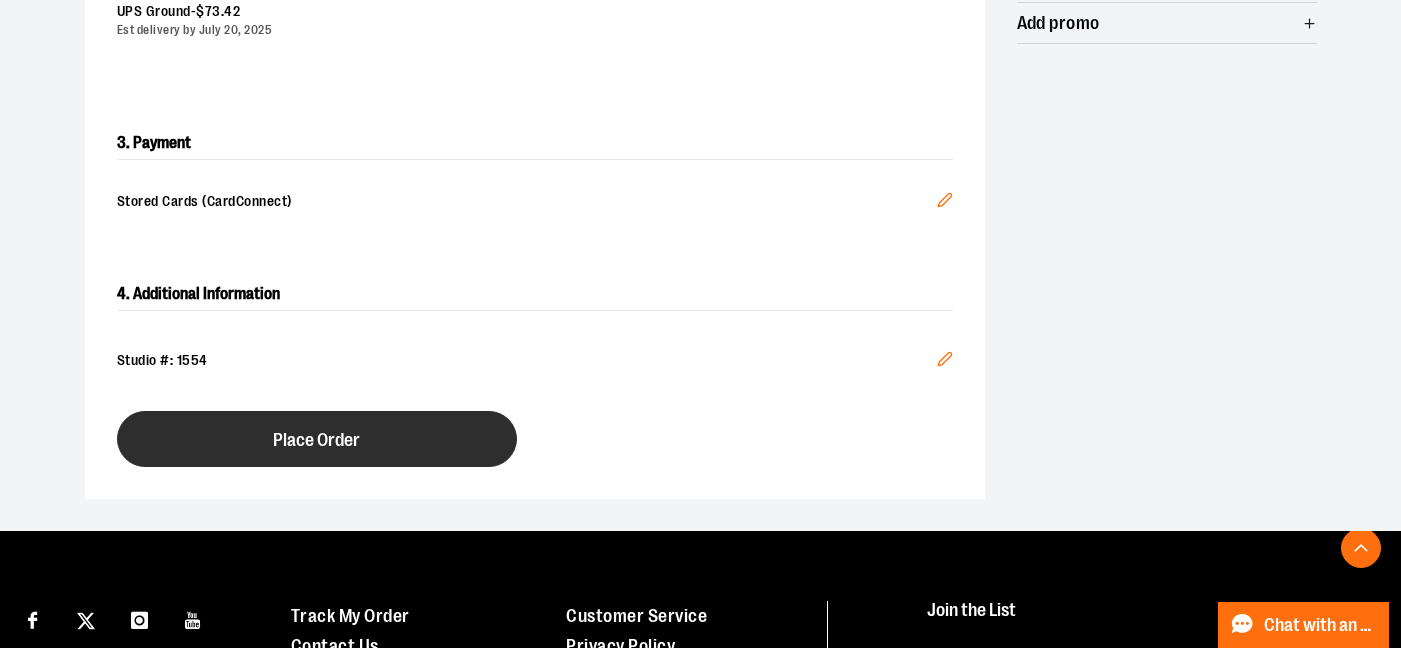 click on "Place Order" at bounding box center [317, 439] 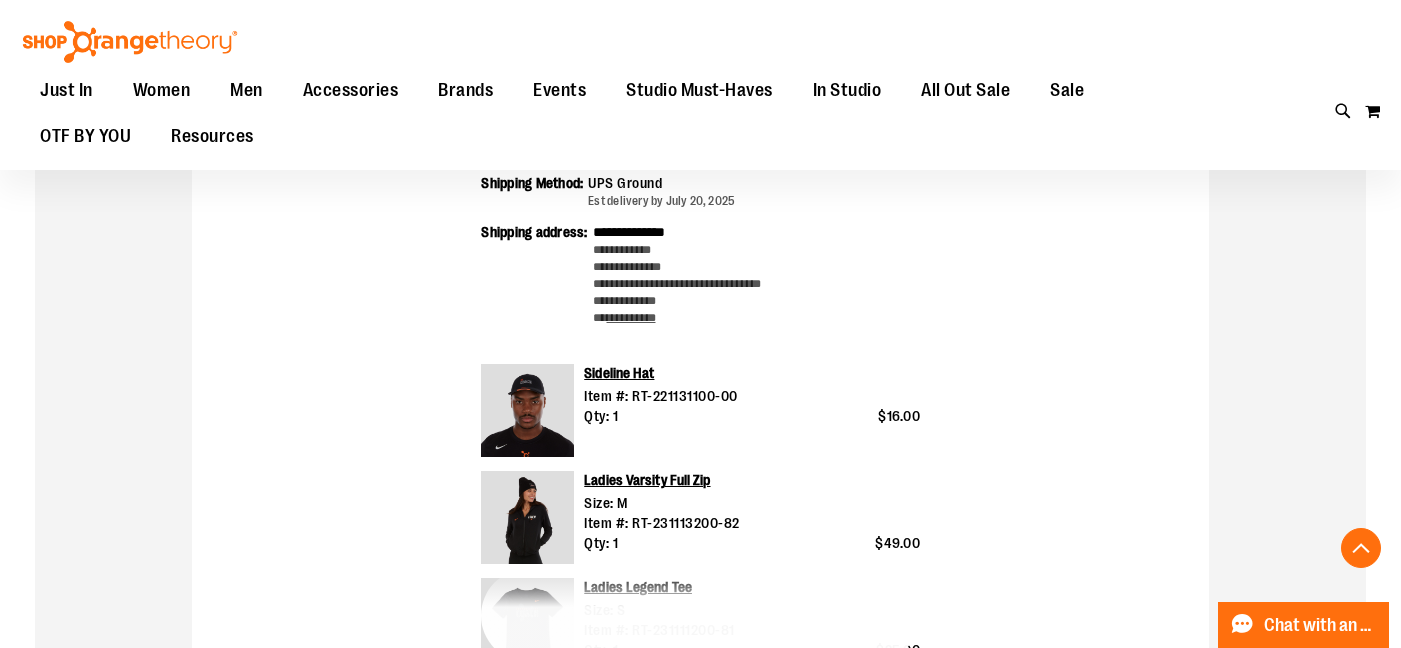 scroll, scrollTop: 0, scrollLeft: 0, axis: both 